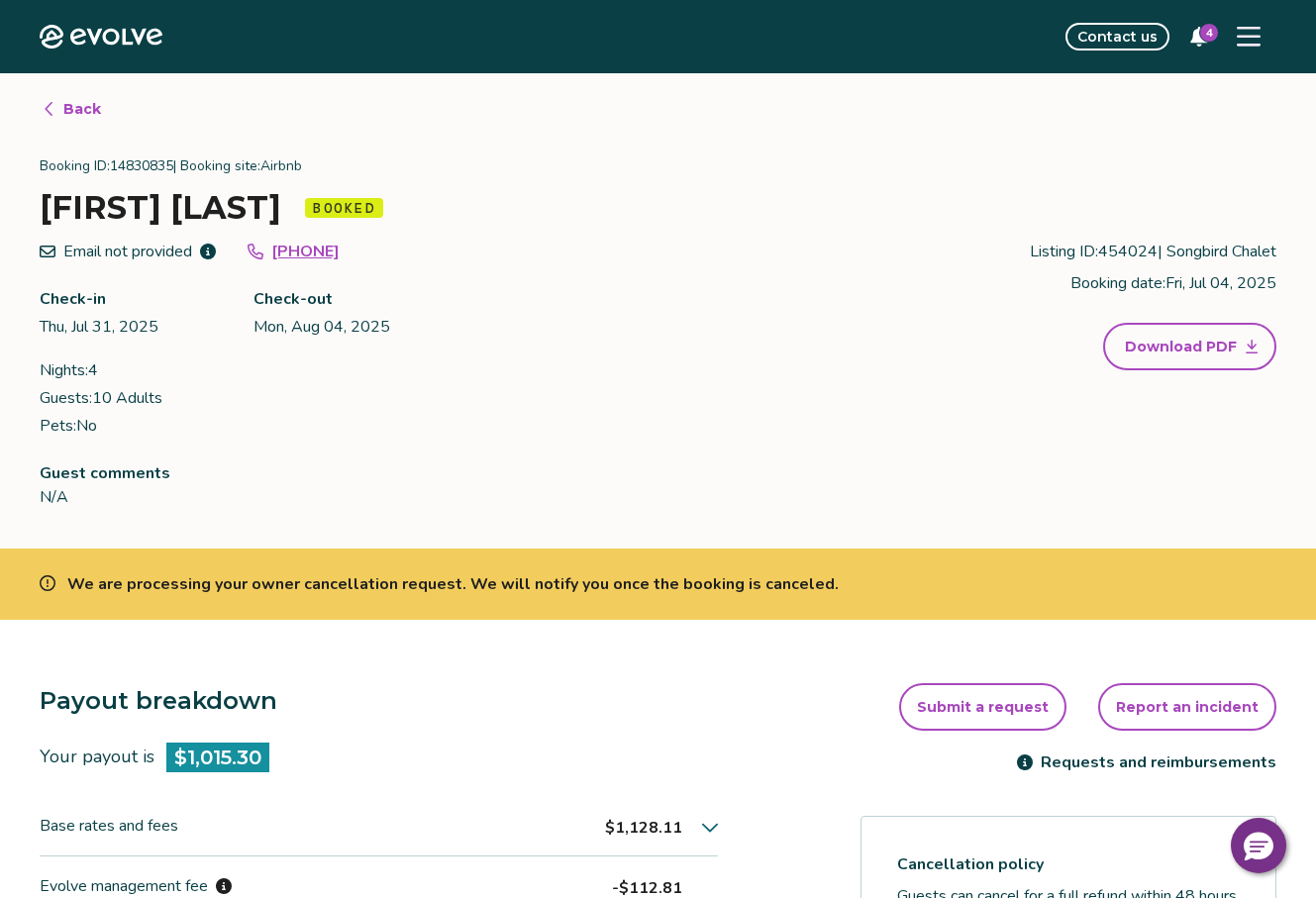 scroll, scrollTop: 0, scrollLeft: 0, axis: both 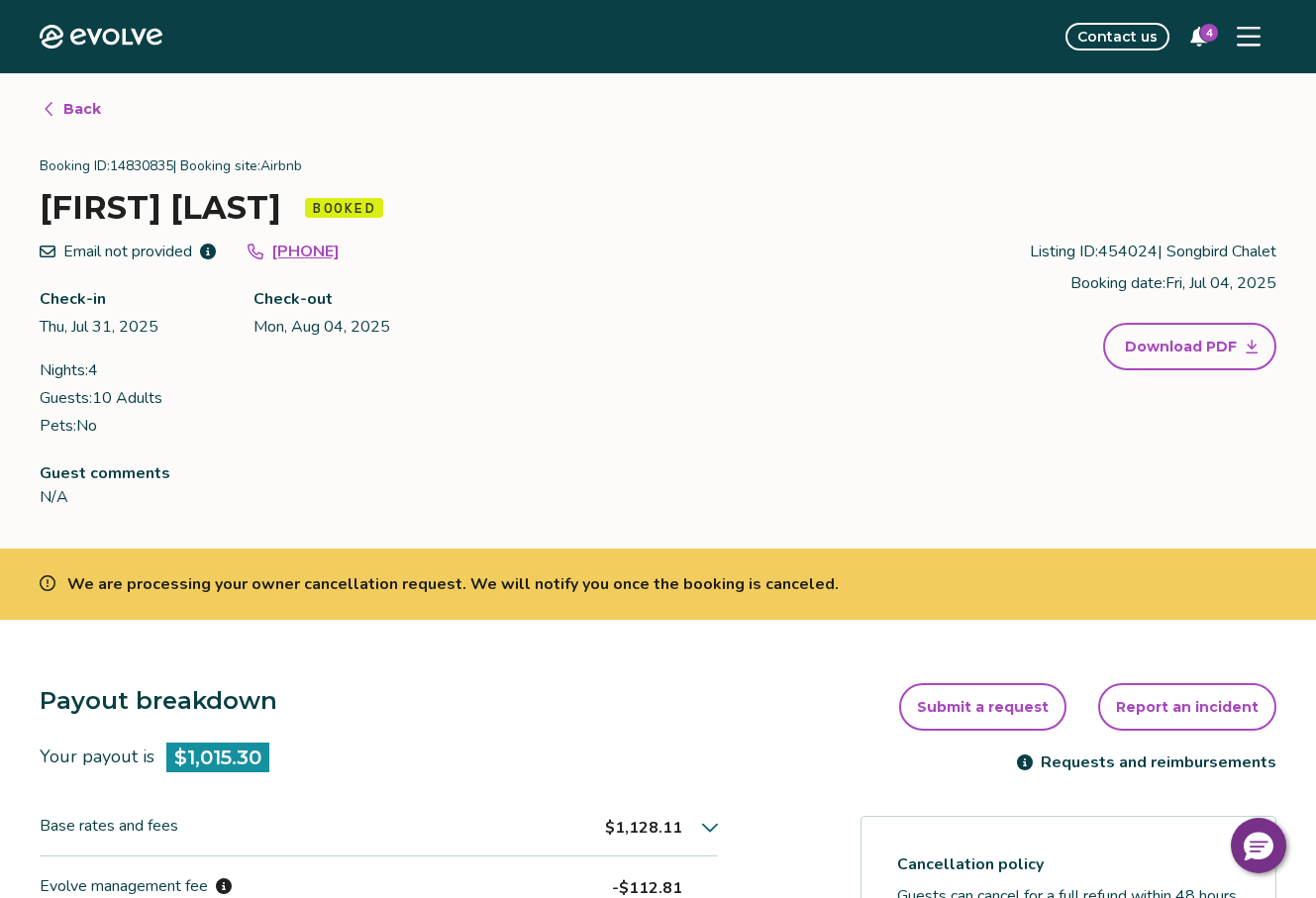 click on "Evolve" 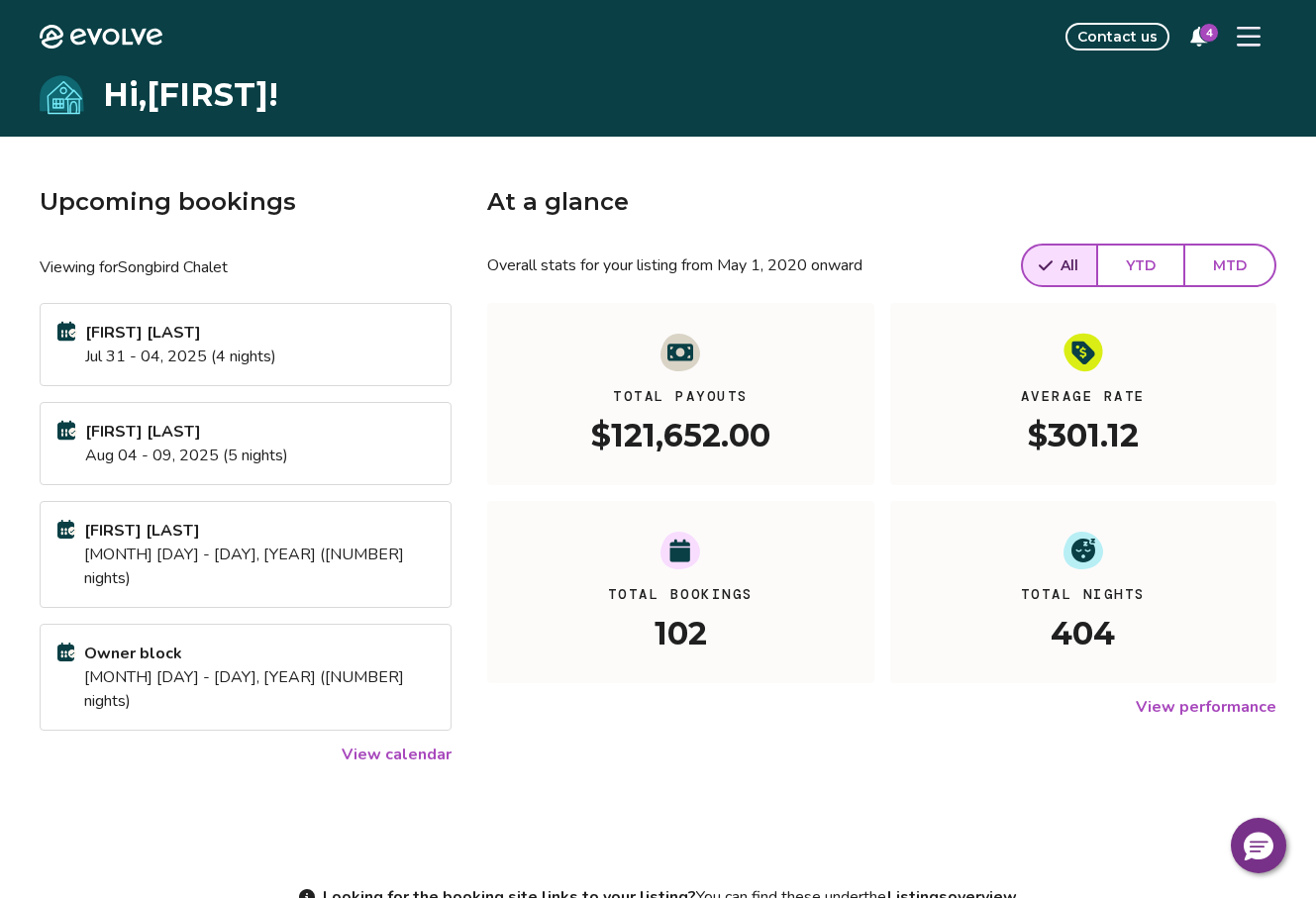 click on "View calendar" at bounding box center (396, 754) 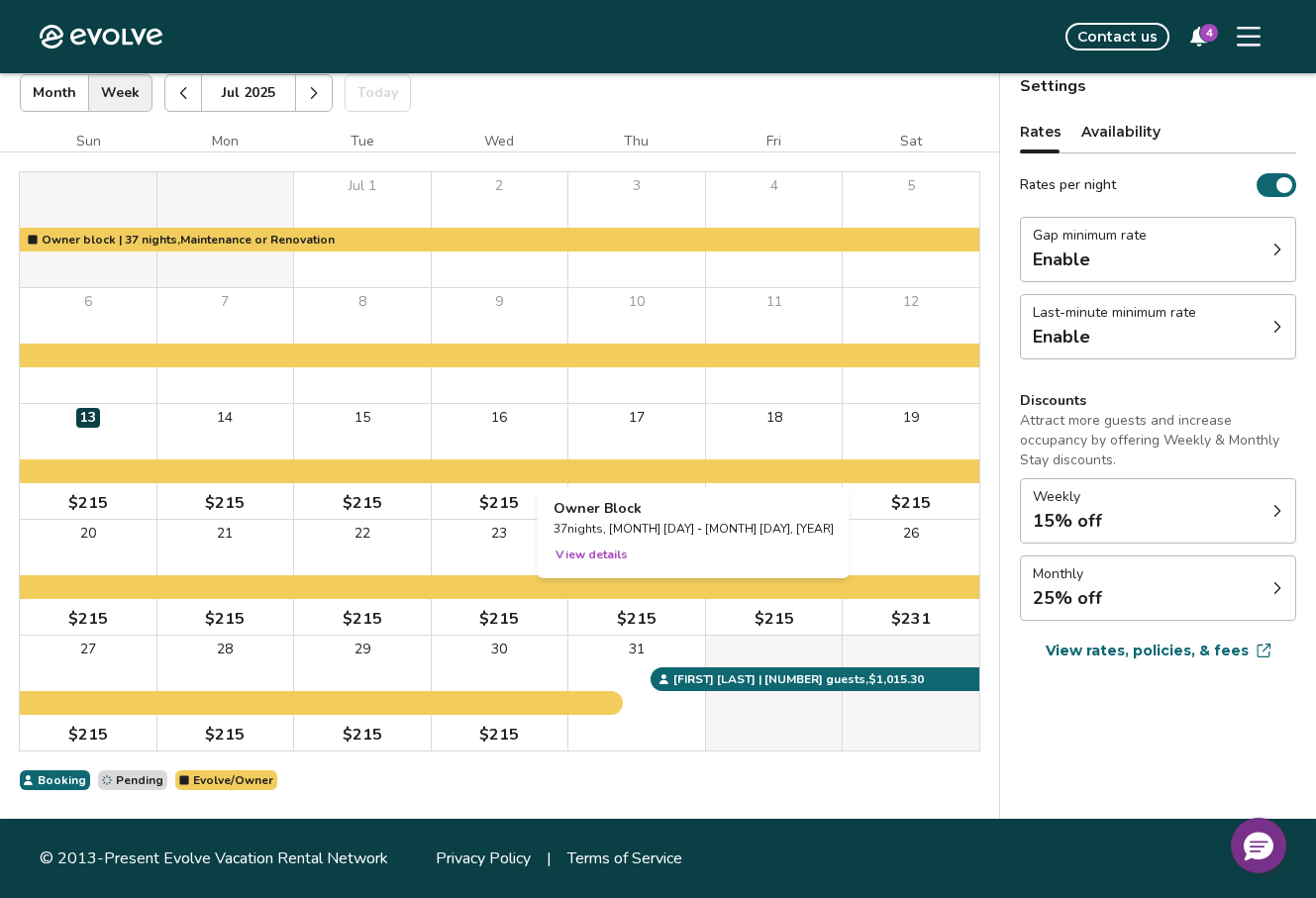 scroll, scrollTop: 79, scrollLeft: 0, axis: vertical 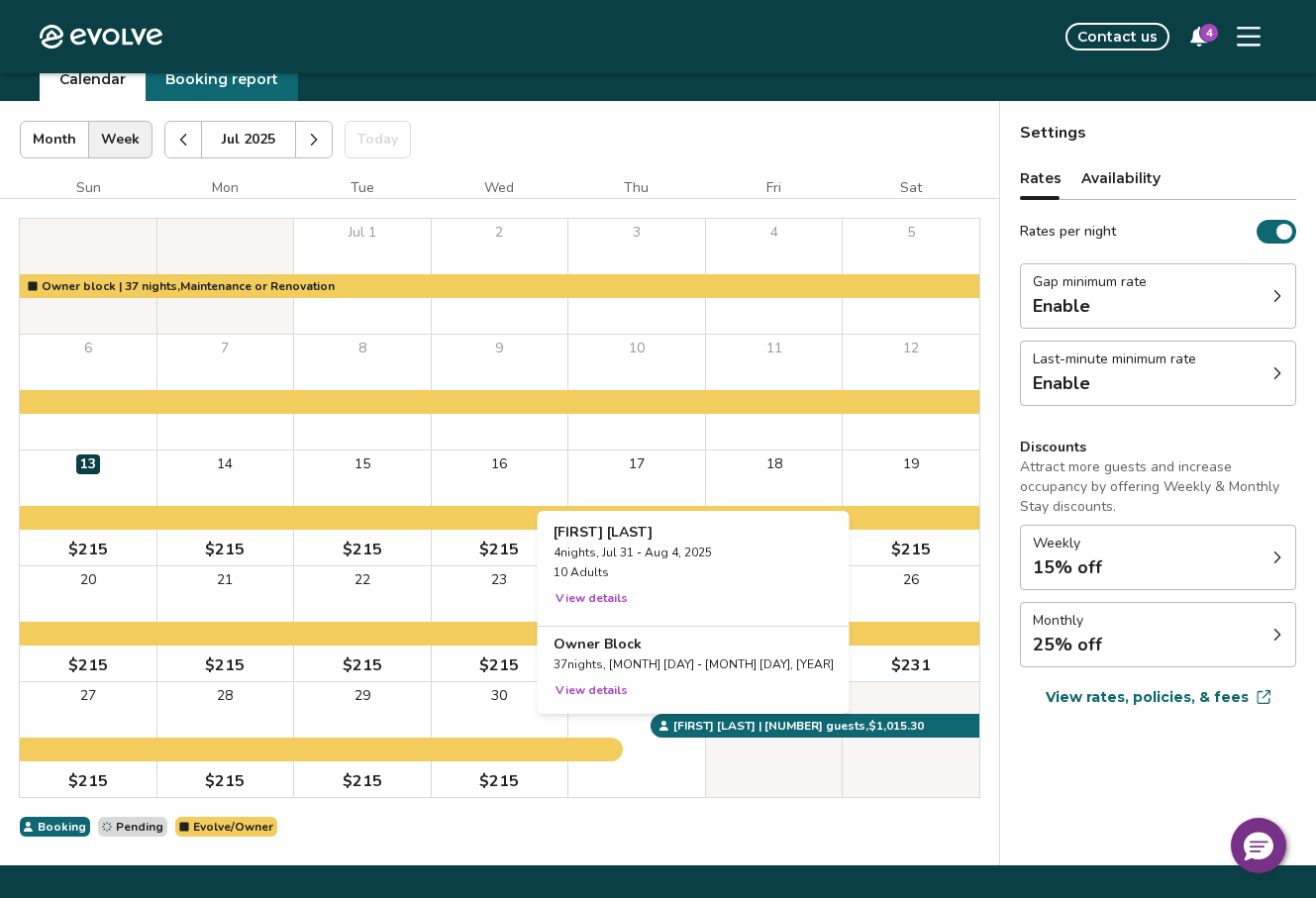 click on "31" at bounding box center [637, 740] 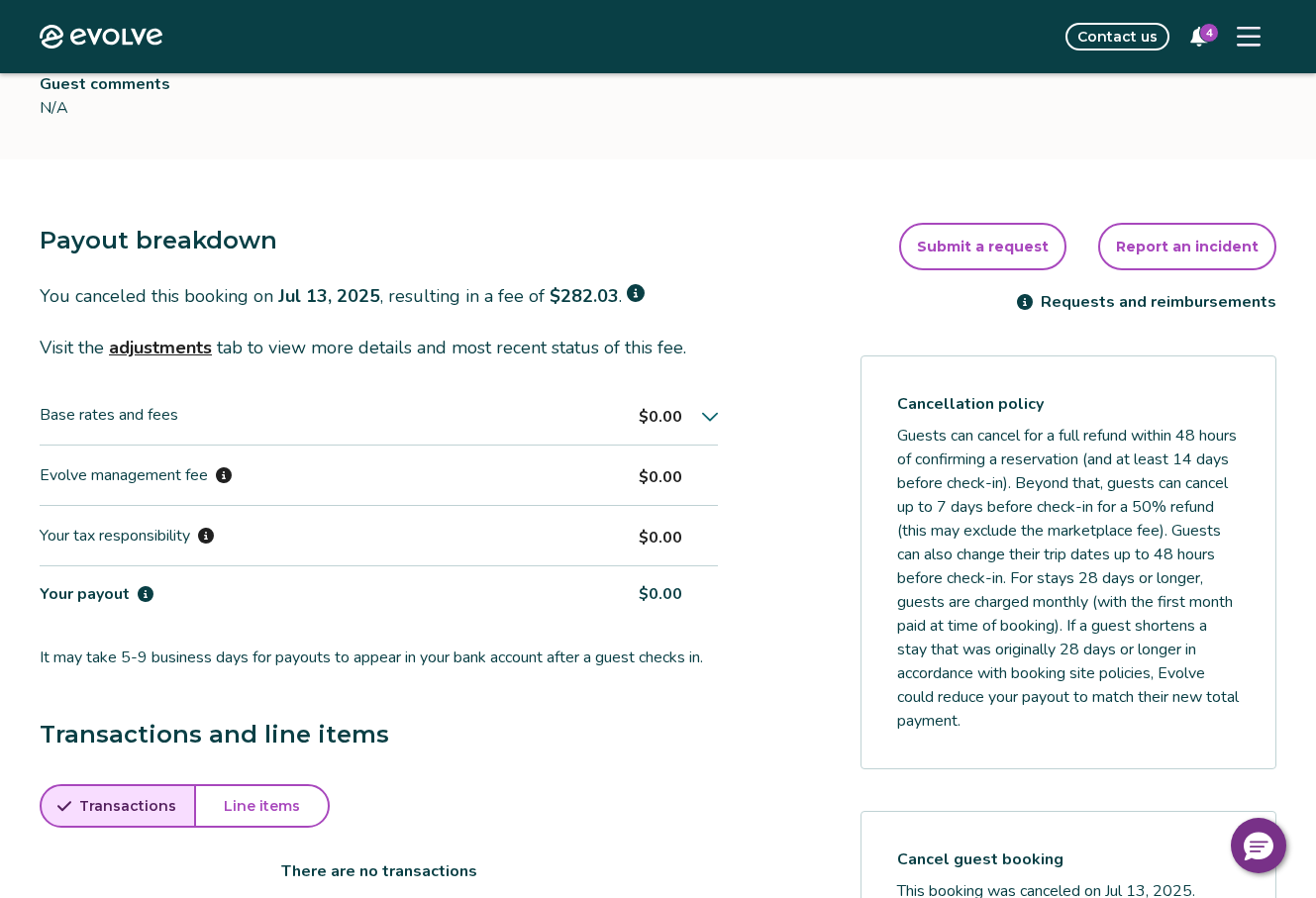 scroll, scrollTop: 0, scrollLeft: 0, axis: both 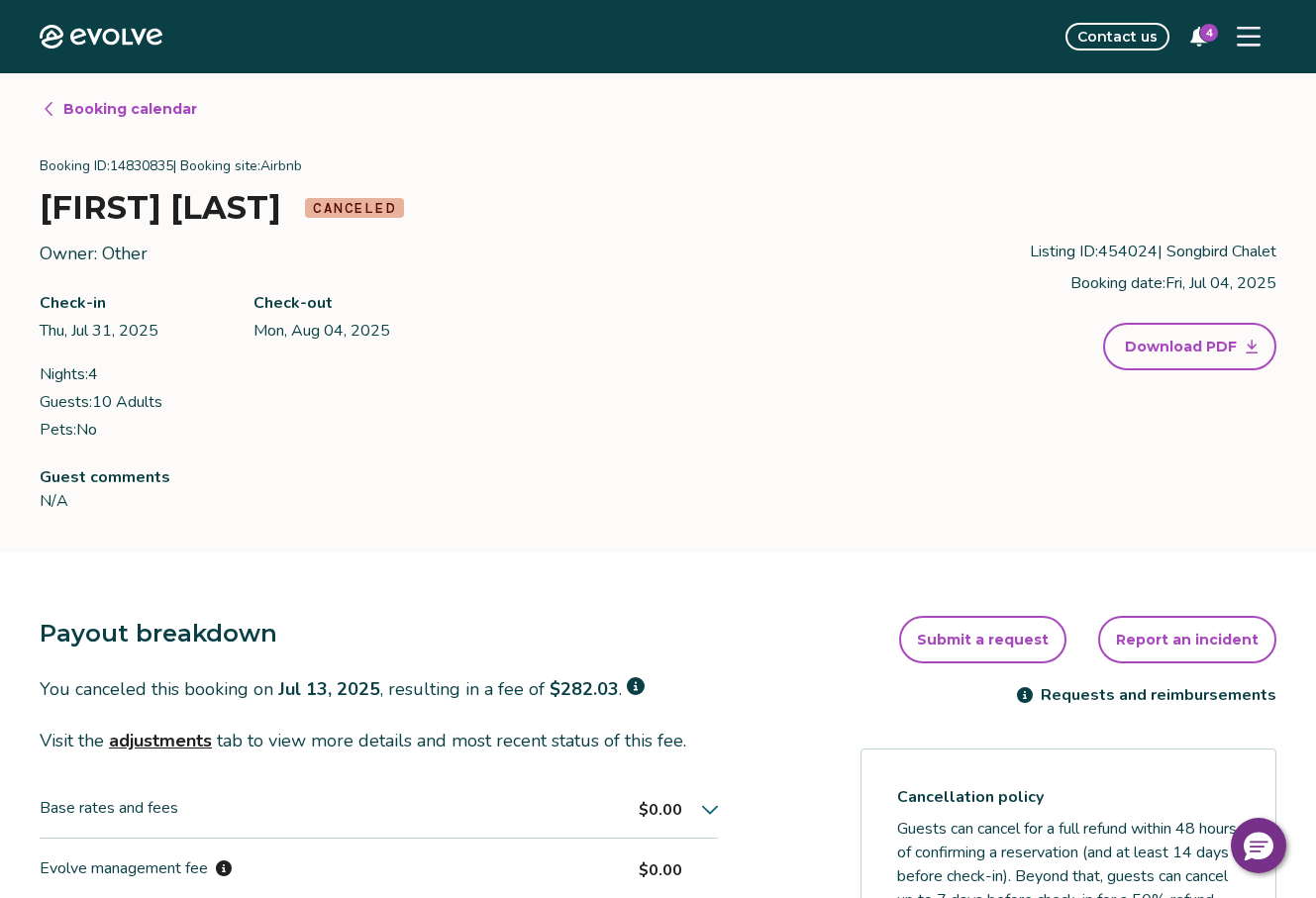 click on "Booking calendar" at bounding box center (130, 109) 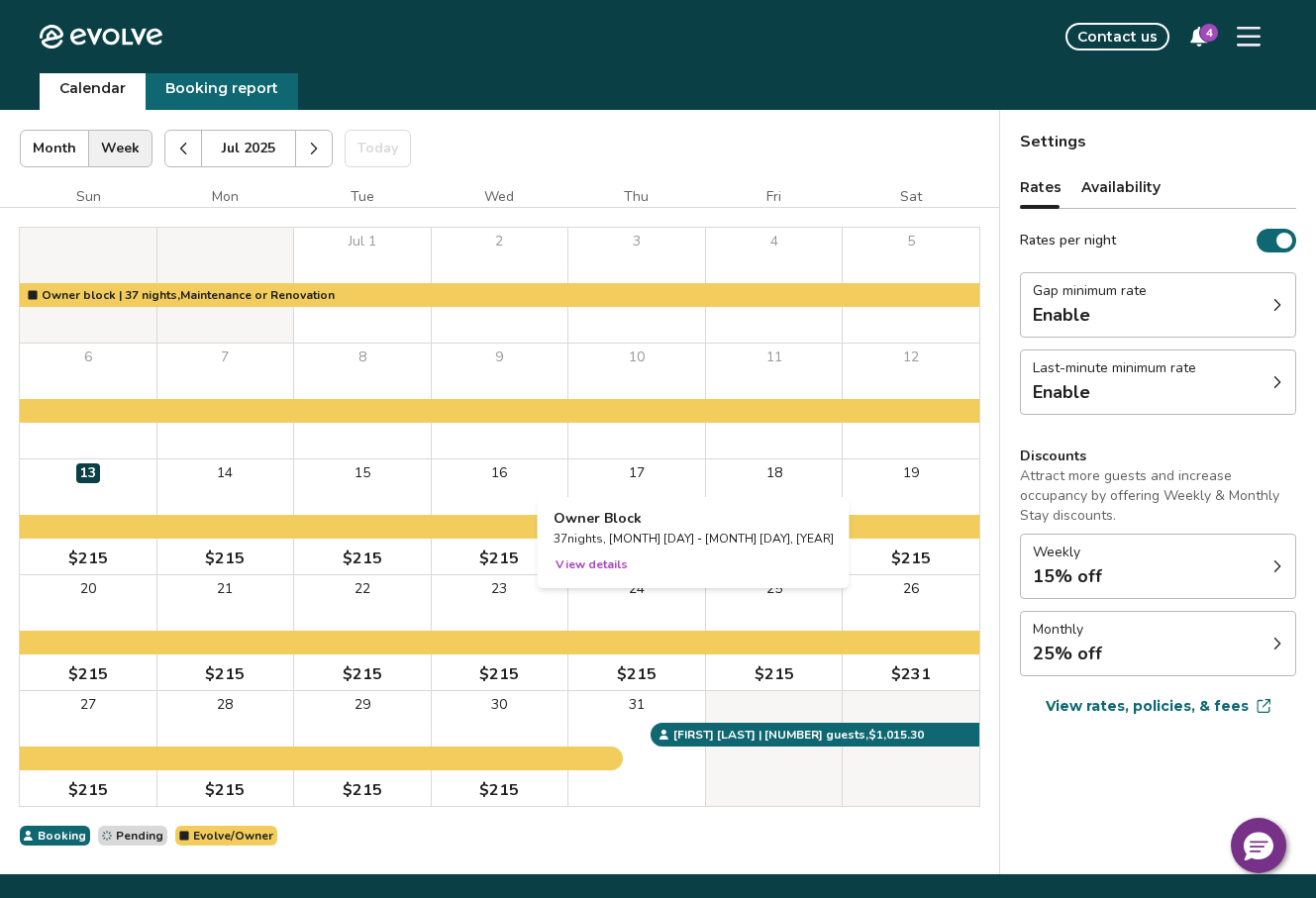 scroll, scrollTop: 105, scrollLeft: 0, axis: vertical 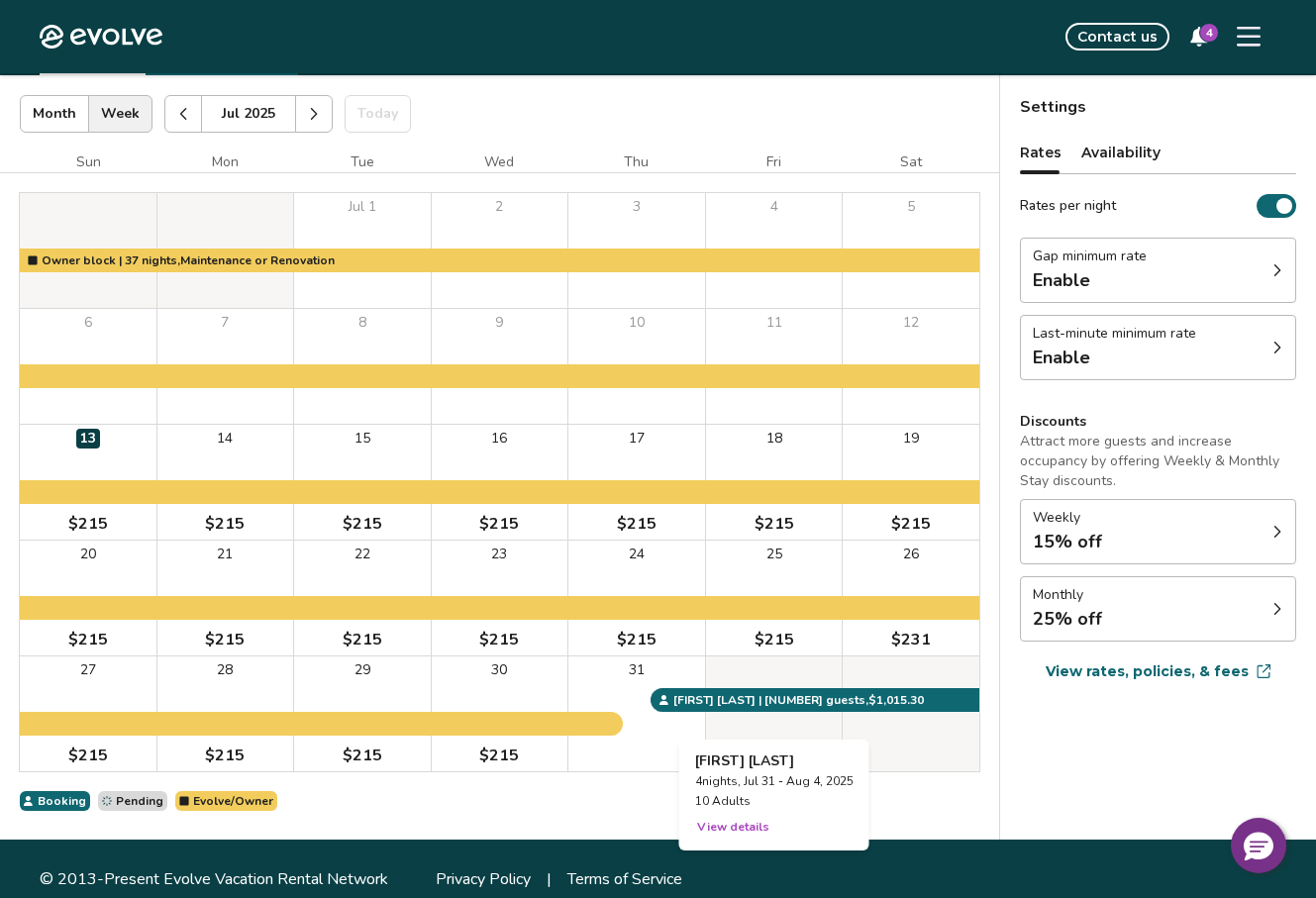 click at bounding box center (774, 714) 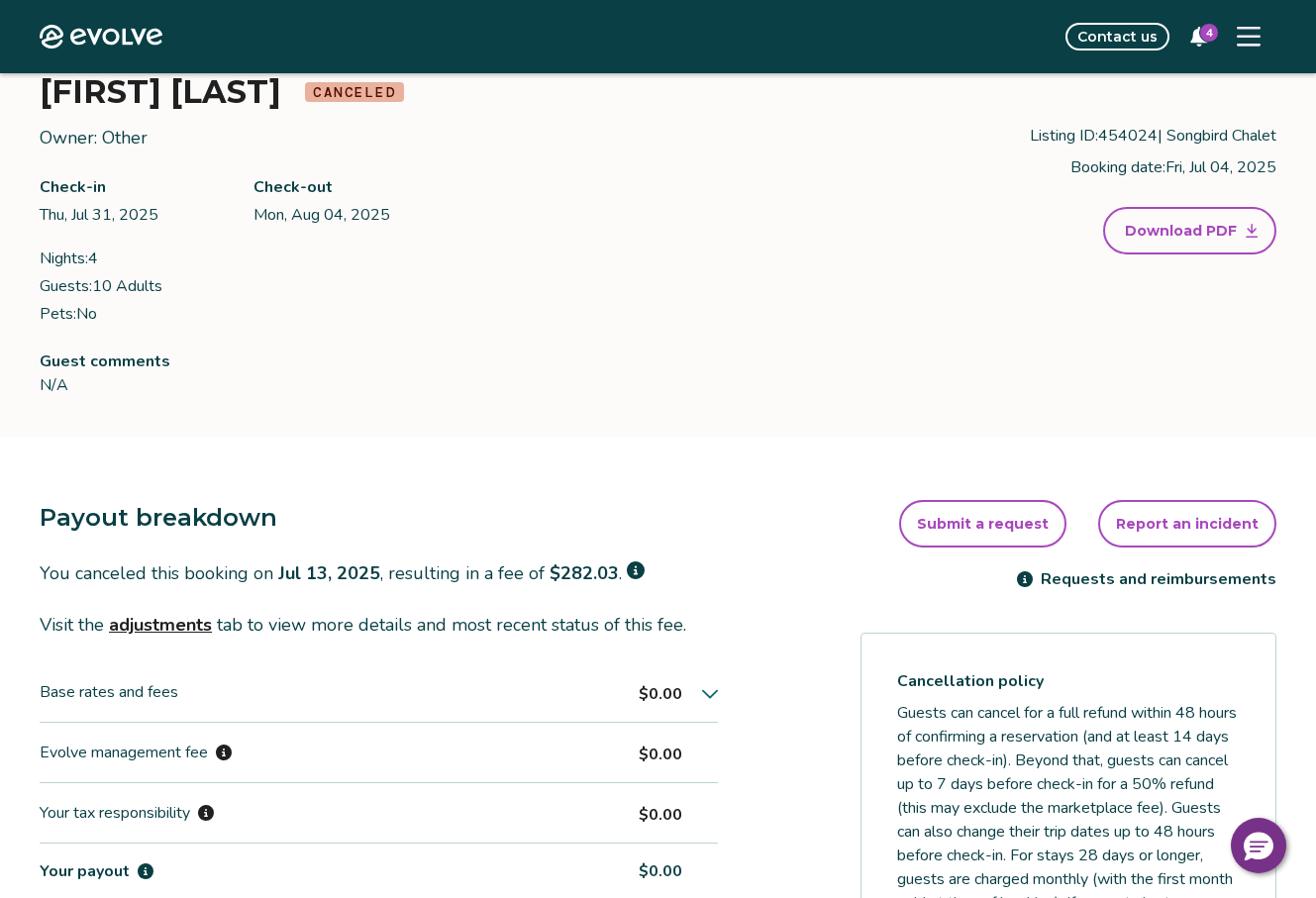 scroll, scrollTop: 0, scrollLeft: 0, axis: both 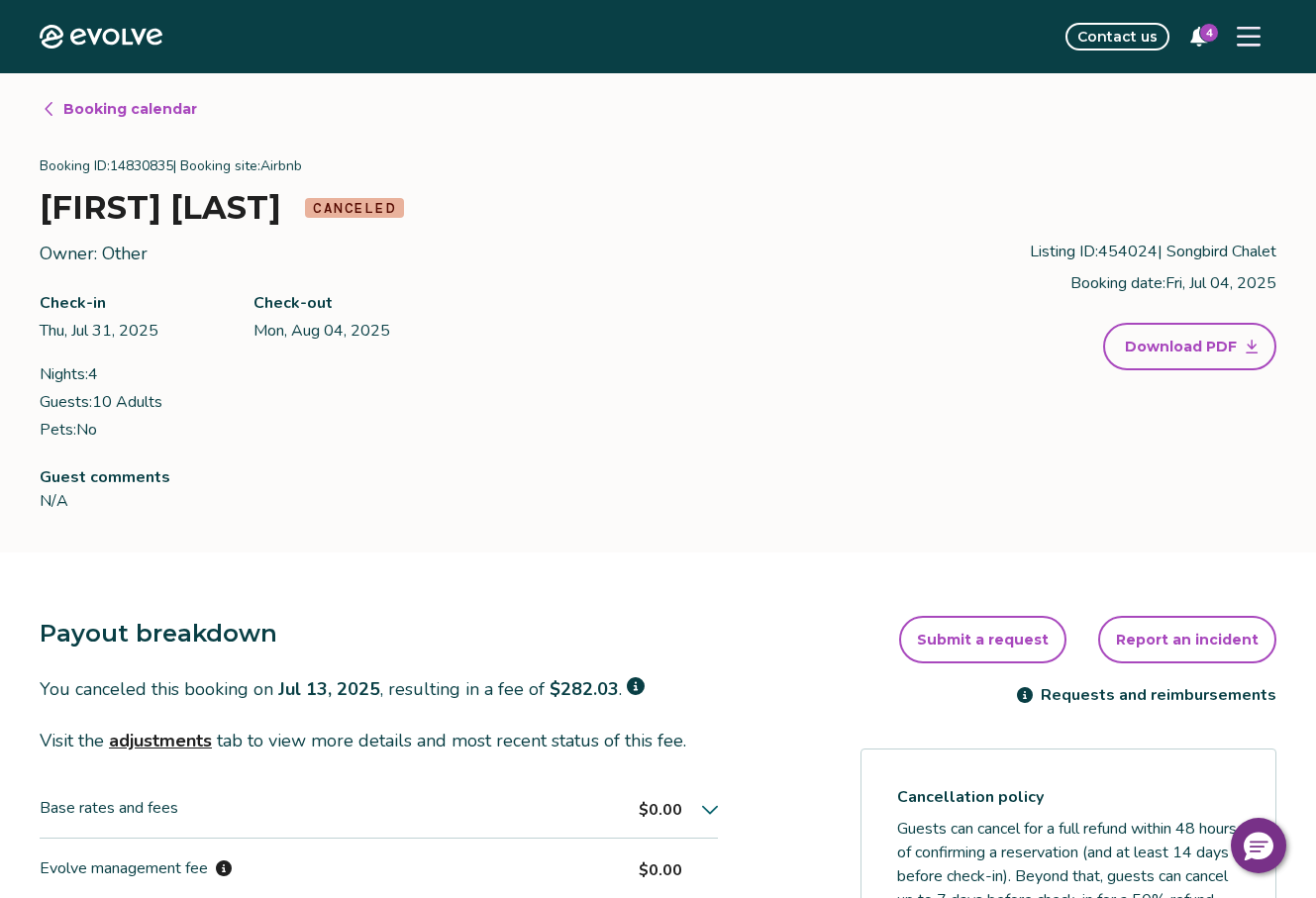 click on "Booking calendar" at bounding box center (130, 109) 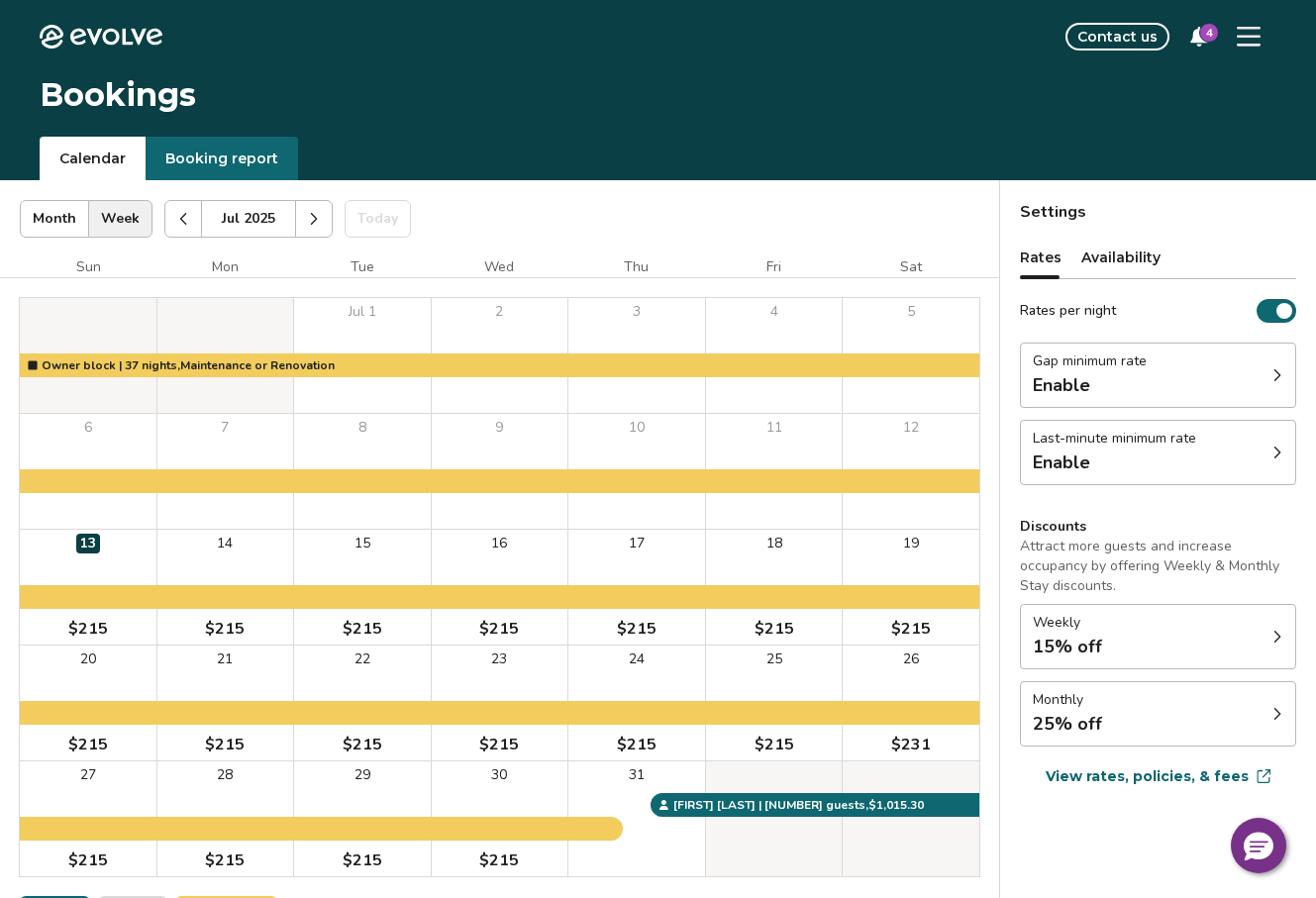 click 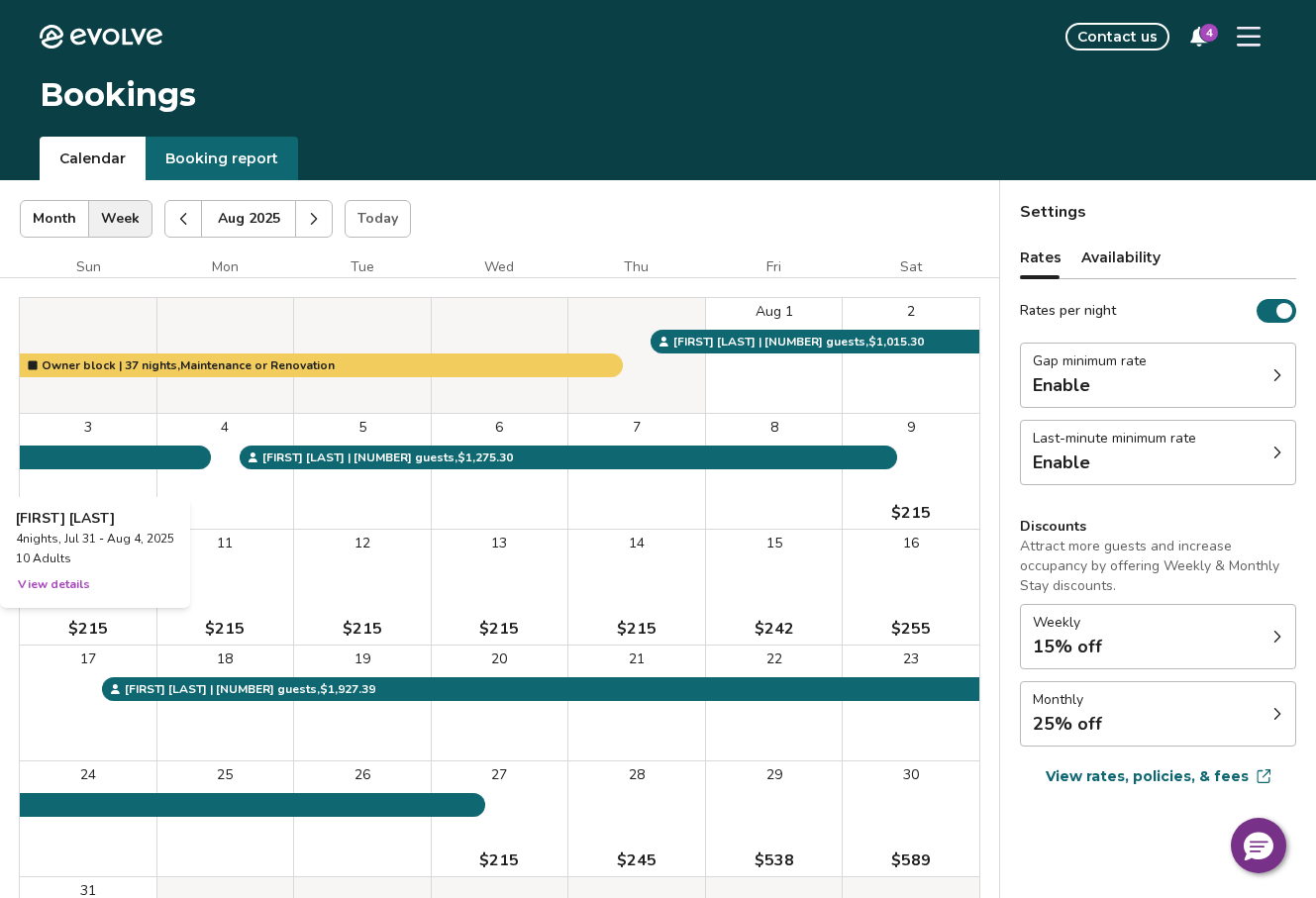 click on "3" at bounding box center (88, 471) 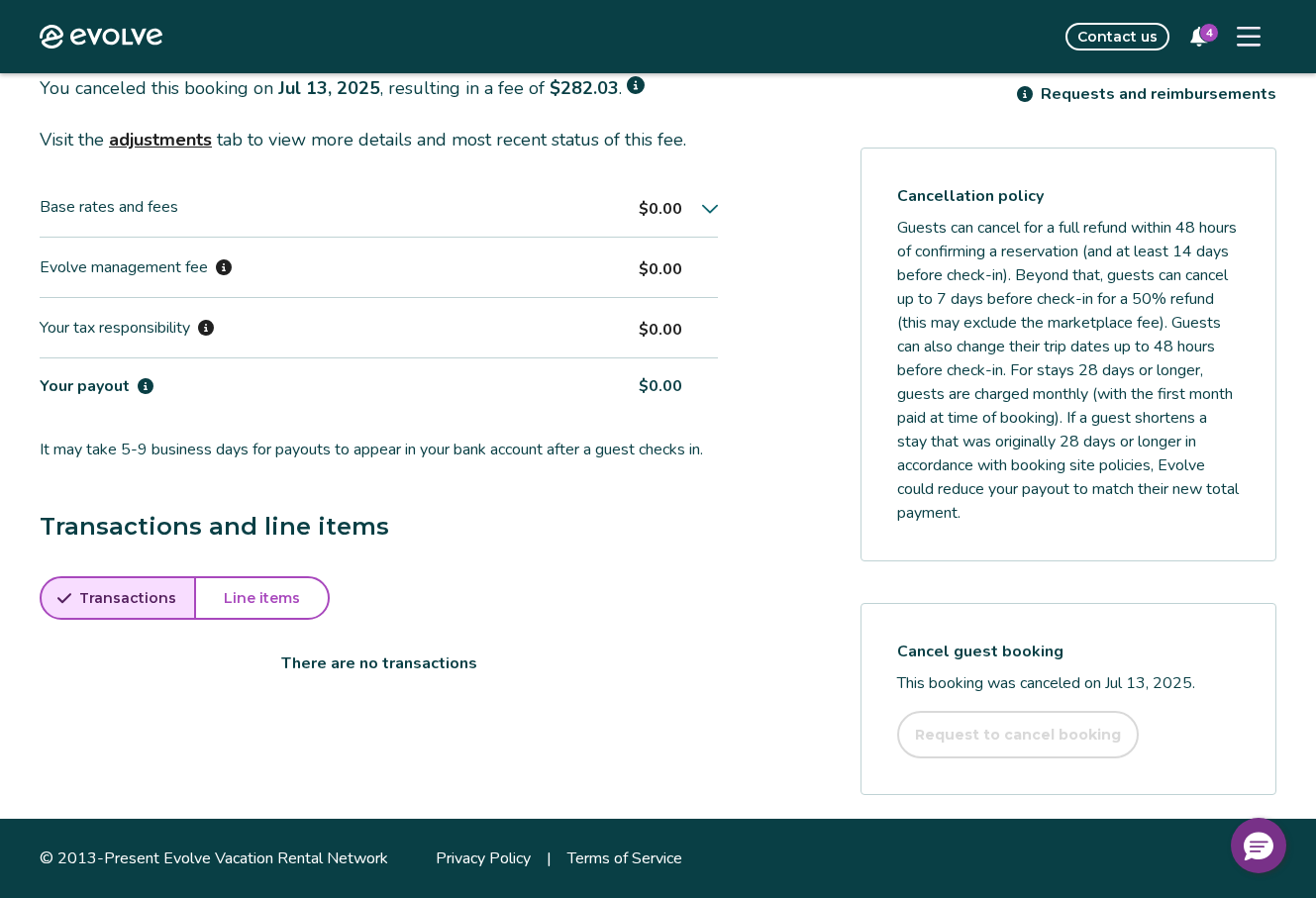 scroll, scrollTop: 0, scrollLeft: 0, axis: both 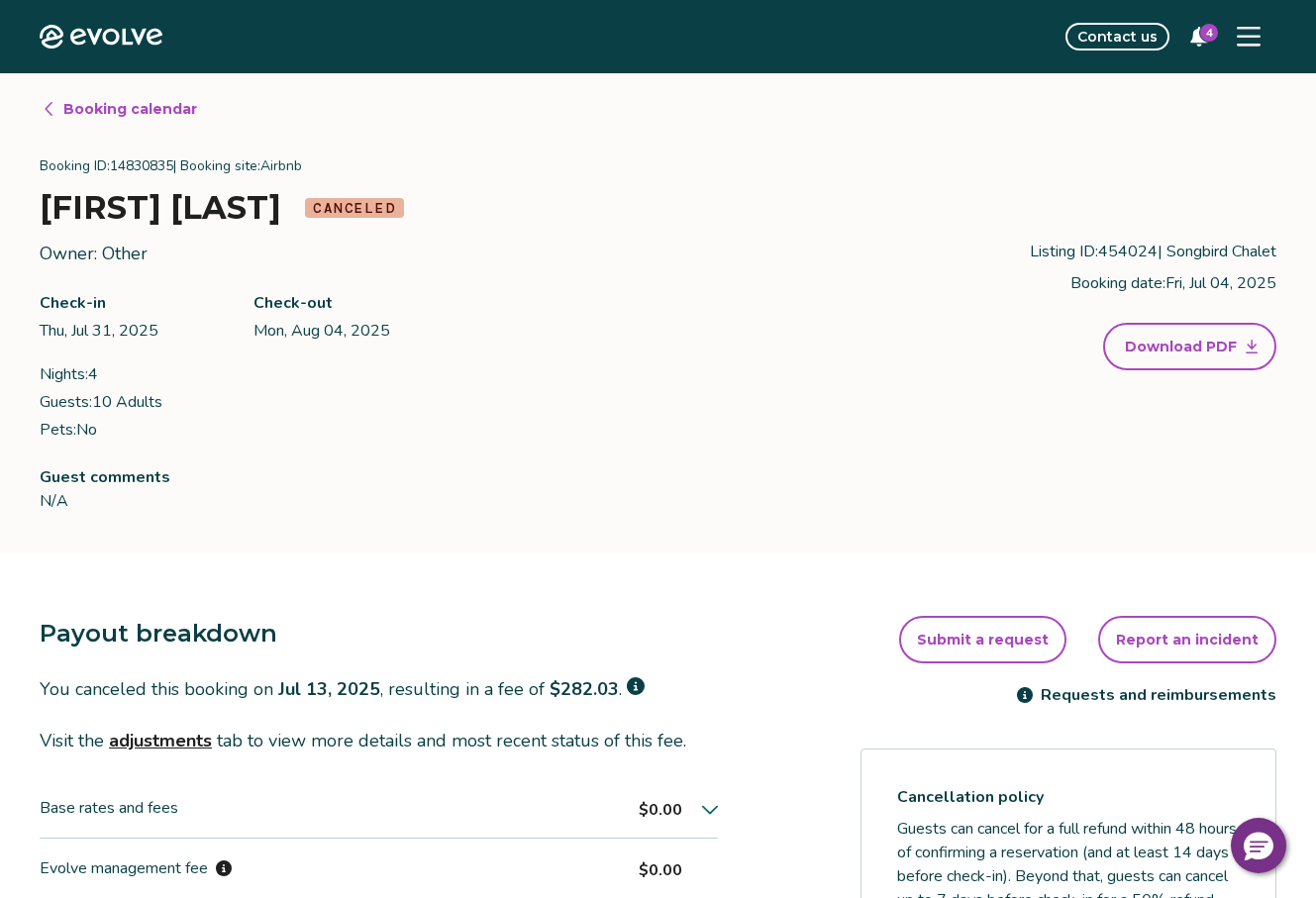 click on "Booking calendar" at bounding box center [130, 109] 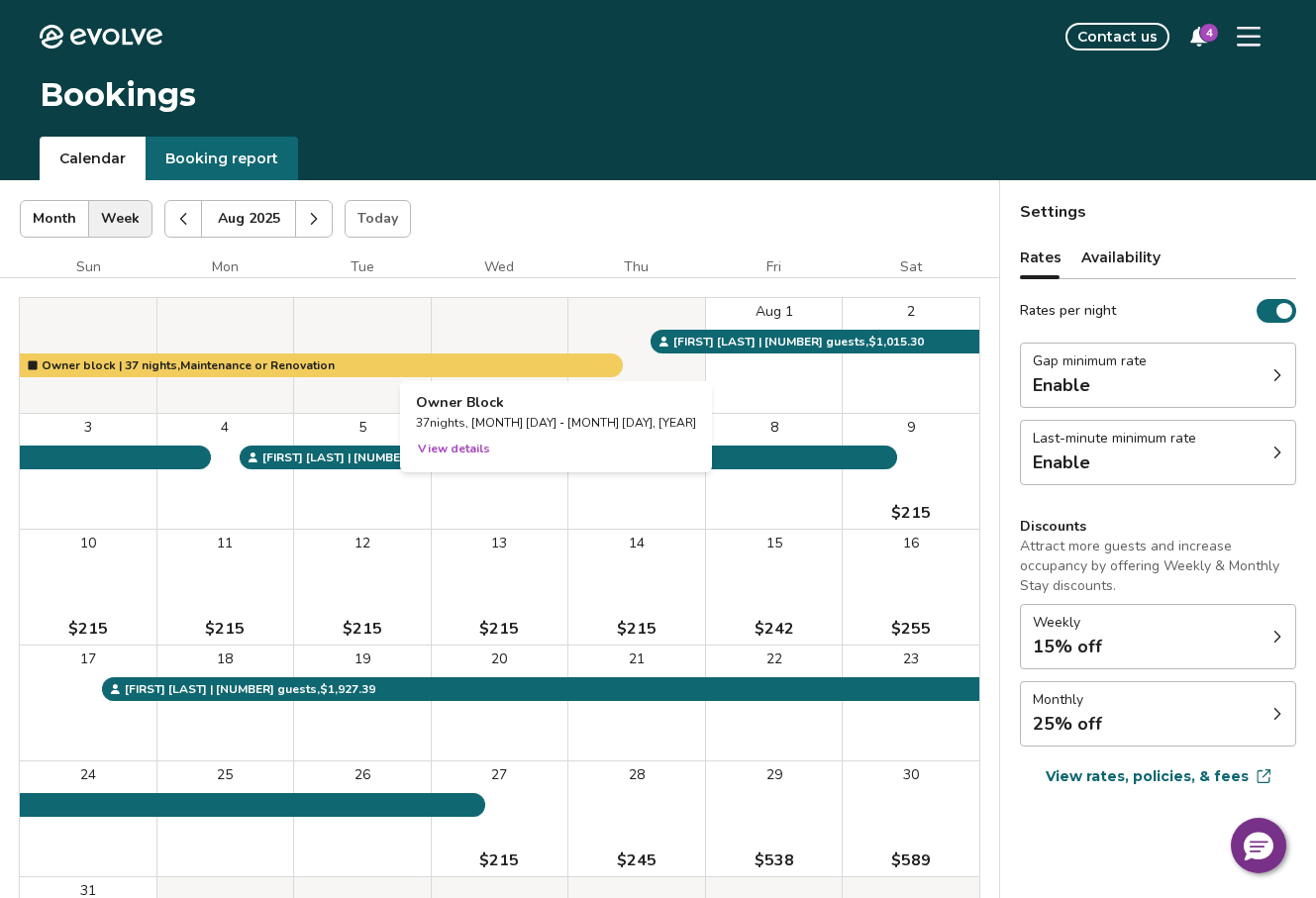 click at bounding box center [500, 355] 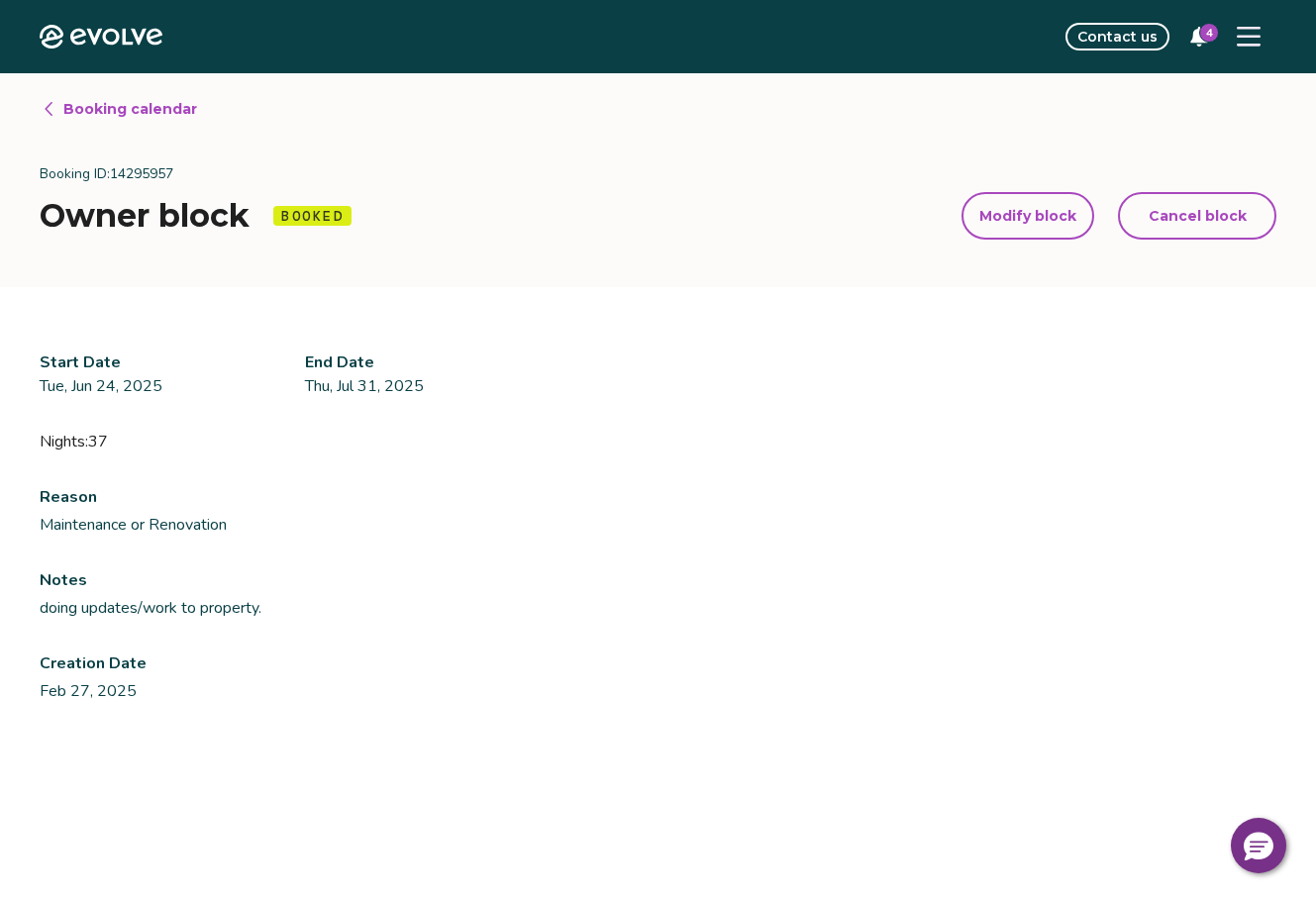 click on "Modify block" at bounding box center (1028, 216) 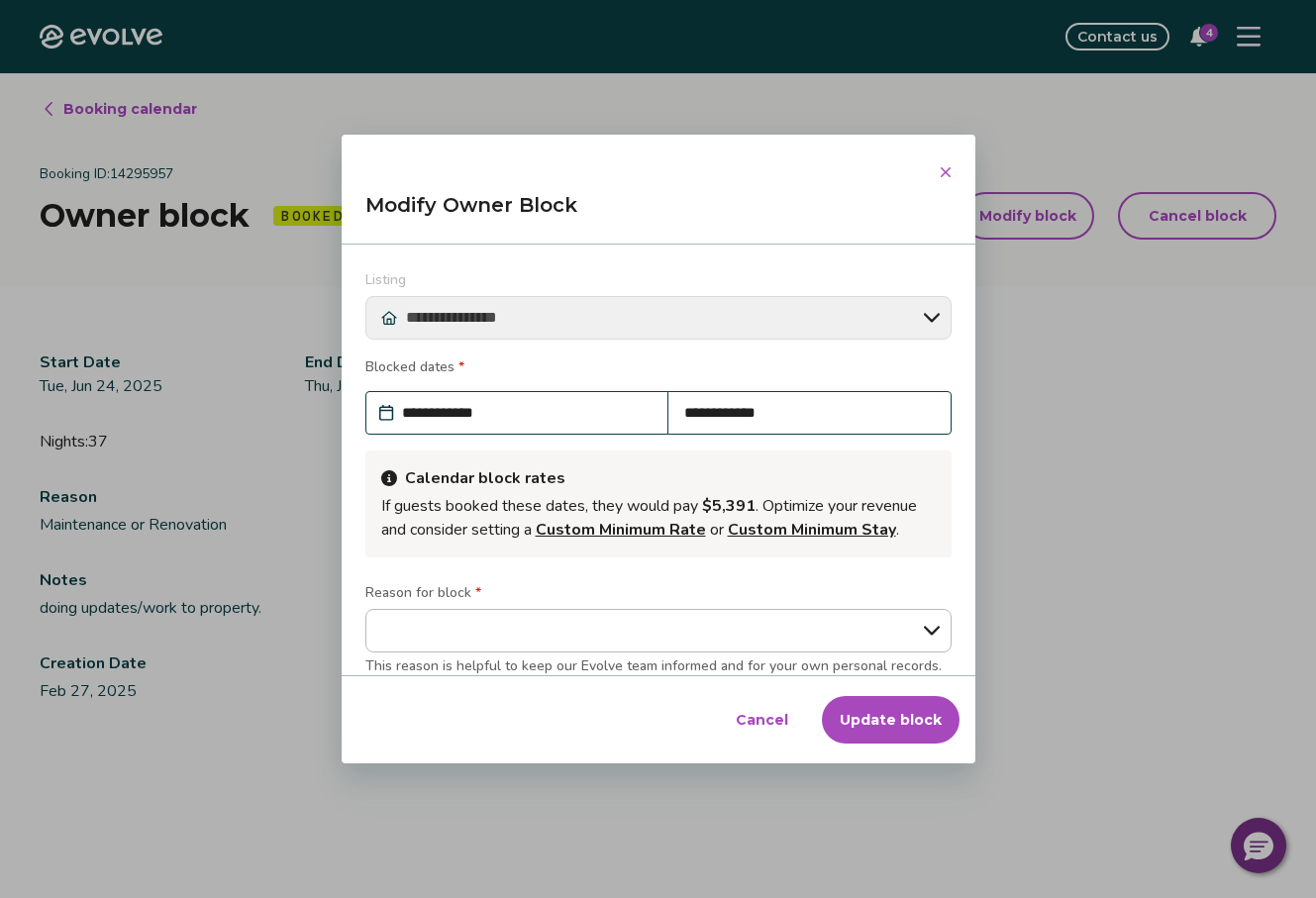 click on "**********" at bounding box center (809, 413) 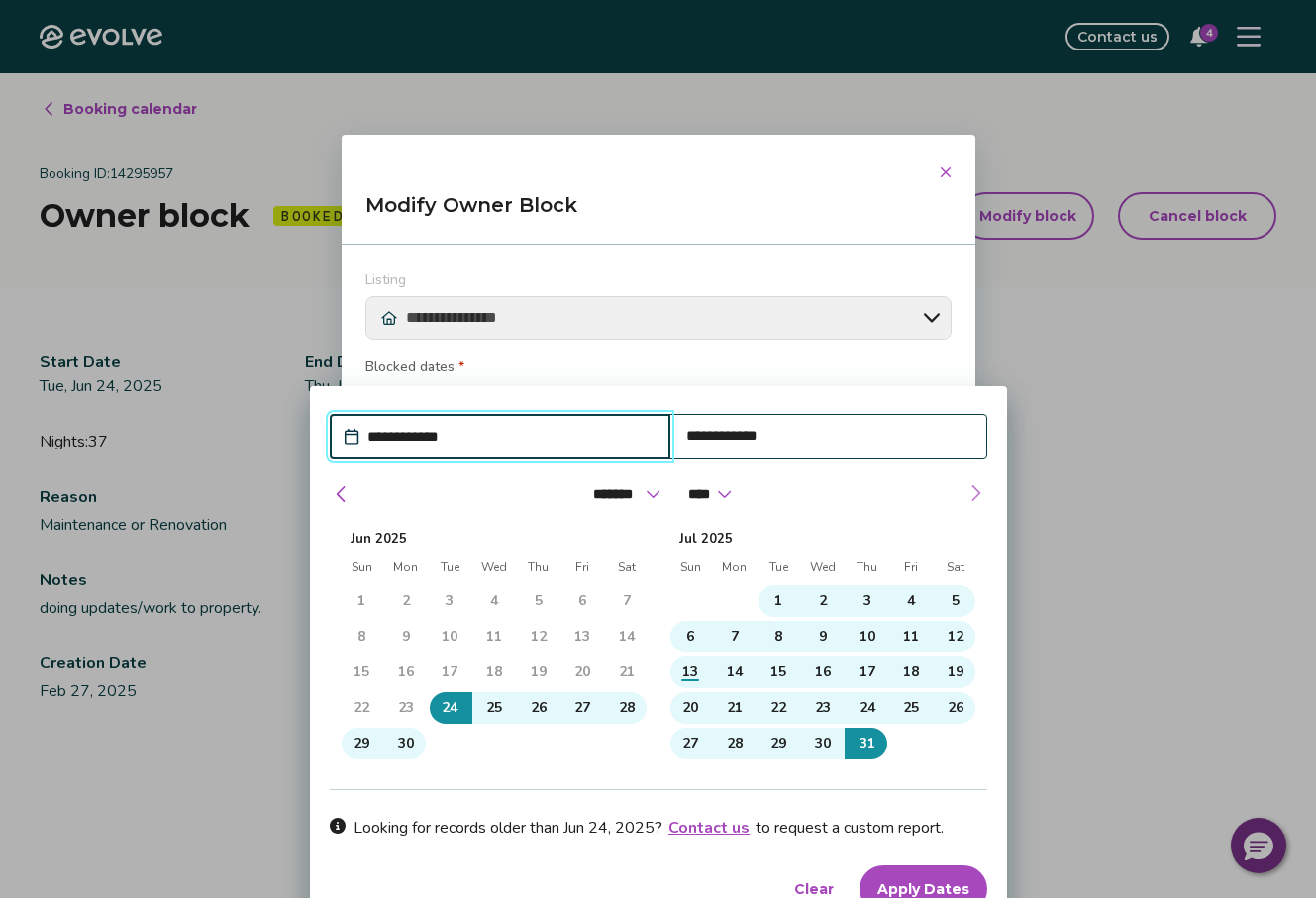 click at bounding box center [975, 493] 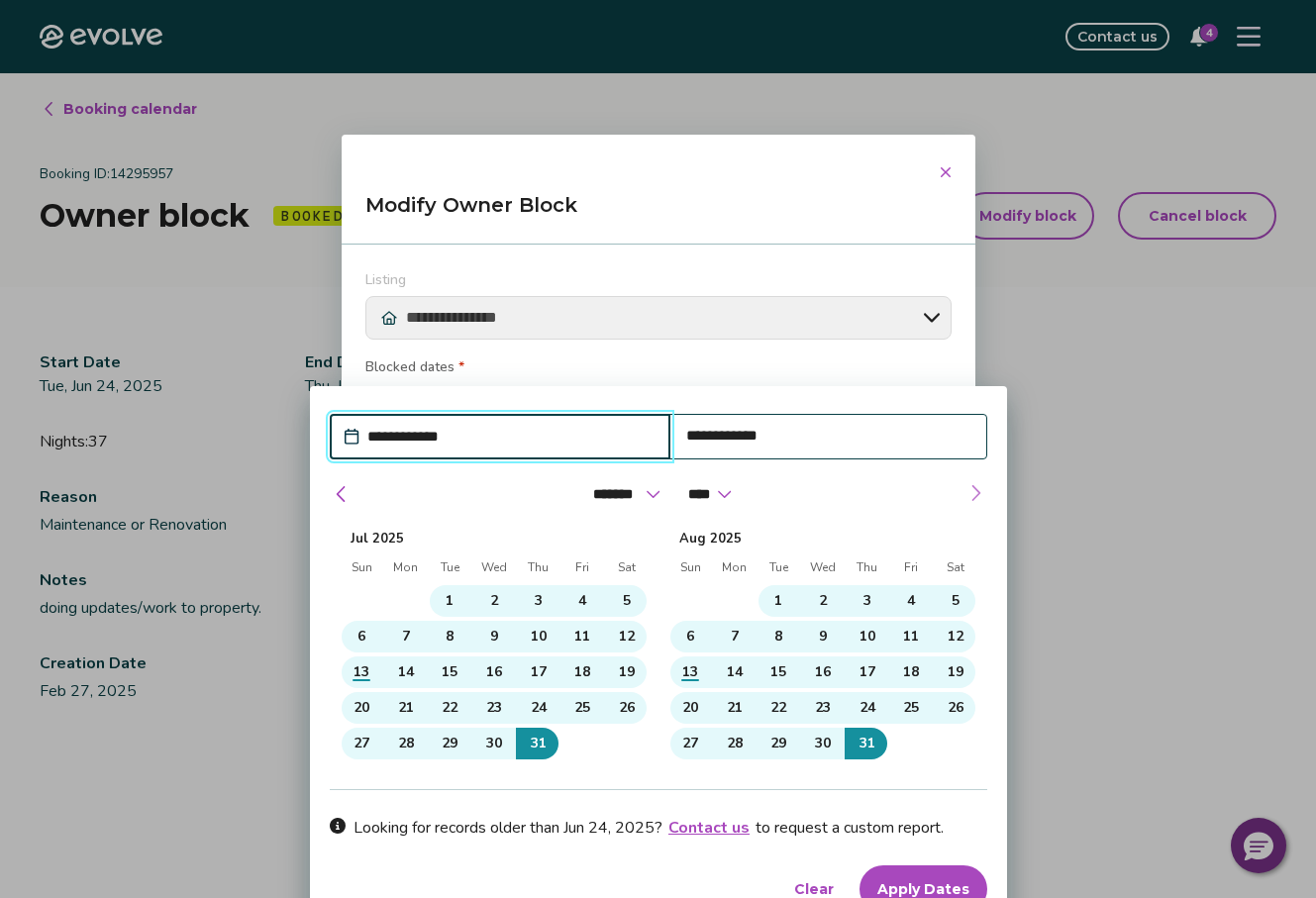 click at bounding box center (975, 493) 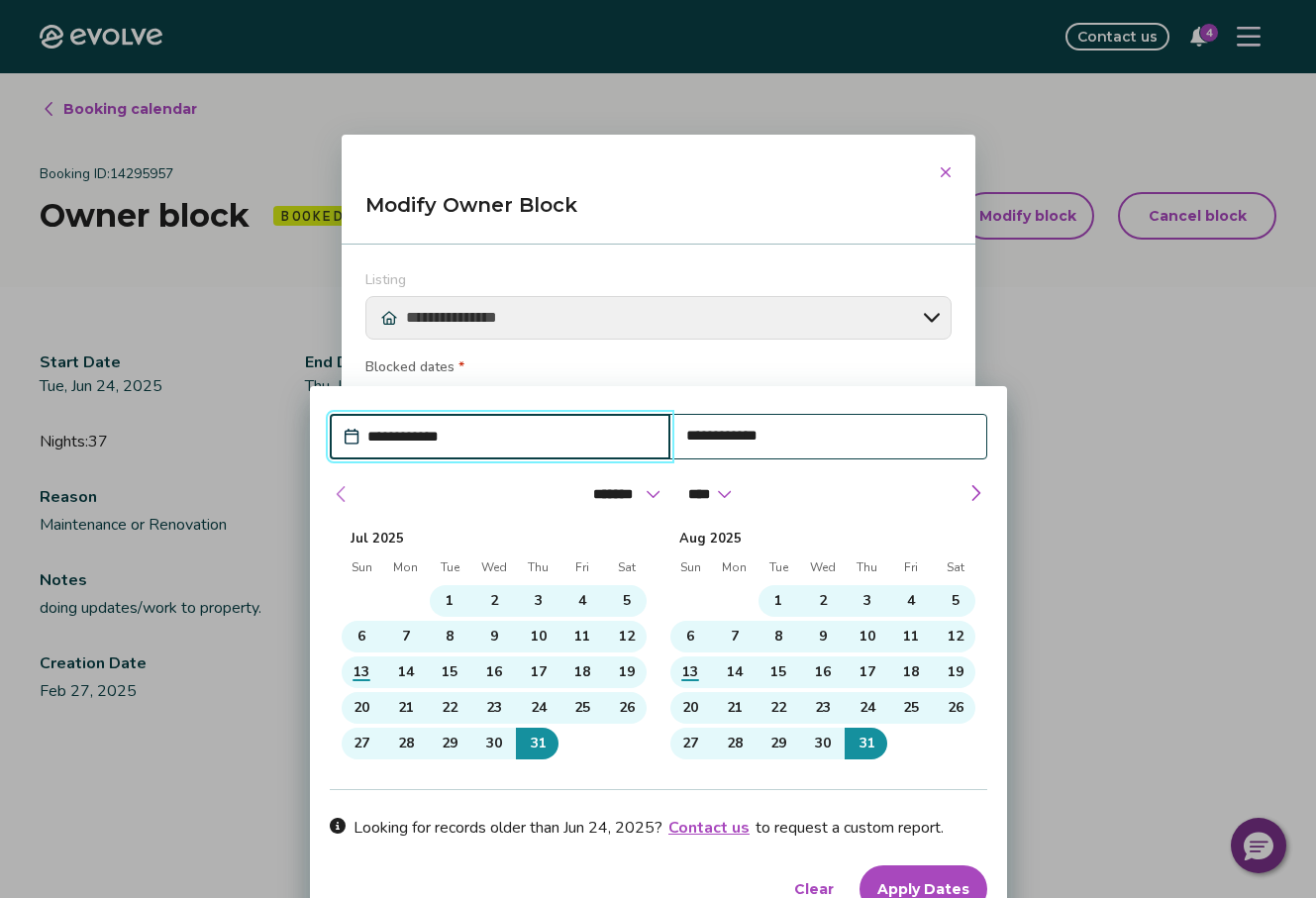 click at bounding box center (341, 494) 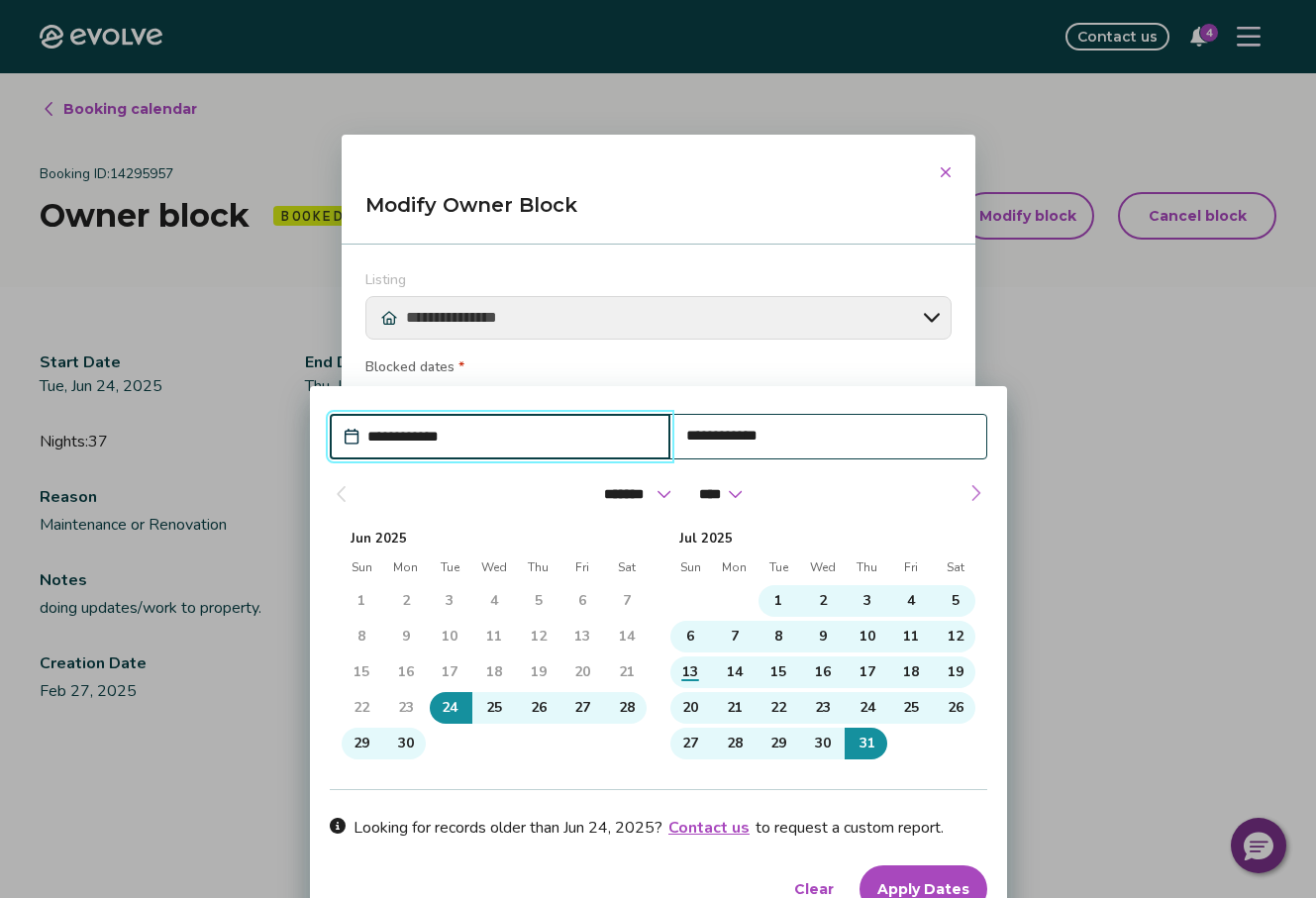 click at bounding box center [975, 493] 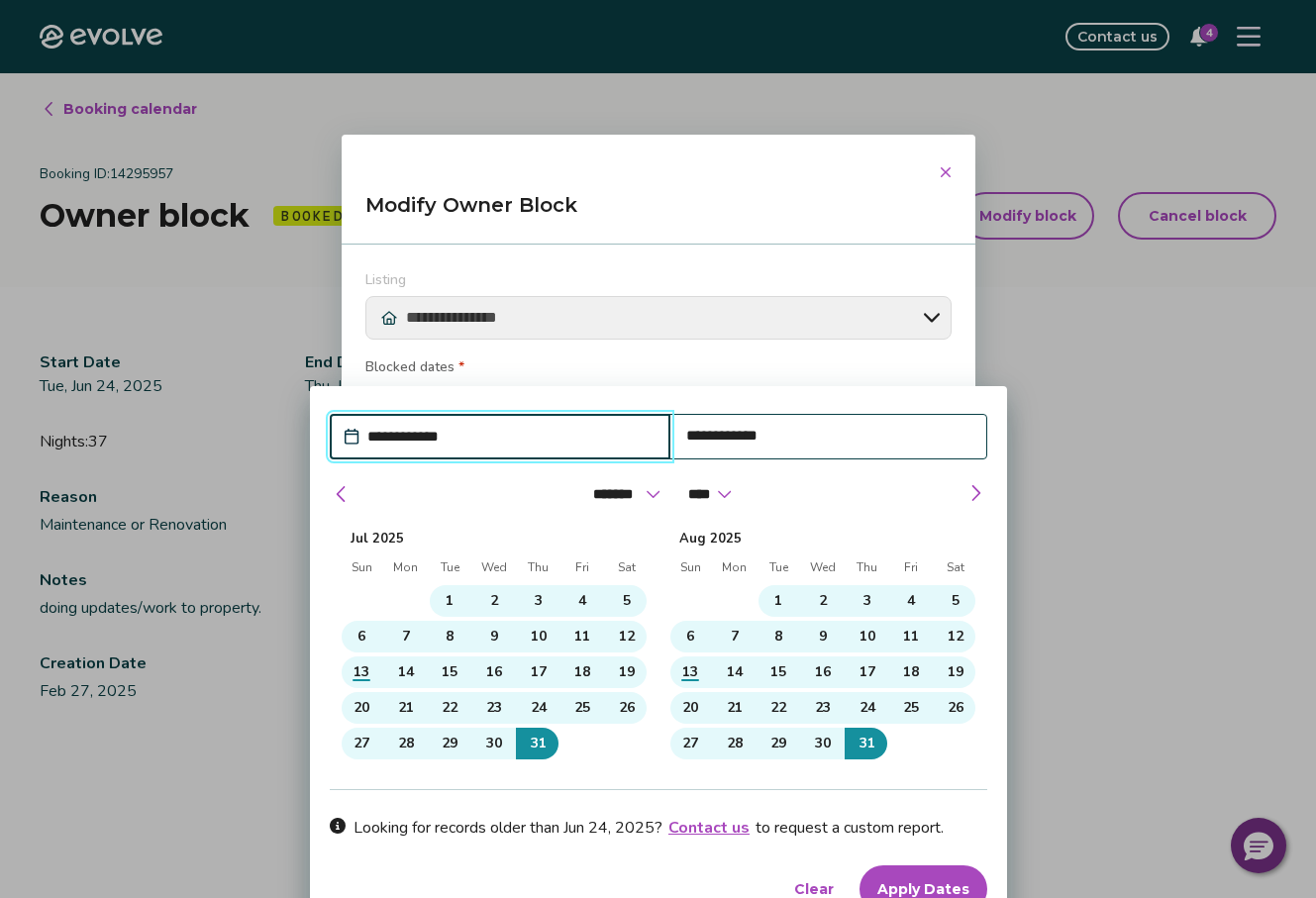click on "Clear" at bounding box center (814, 889) 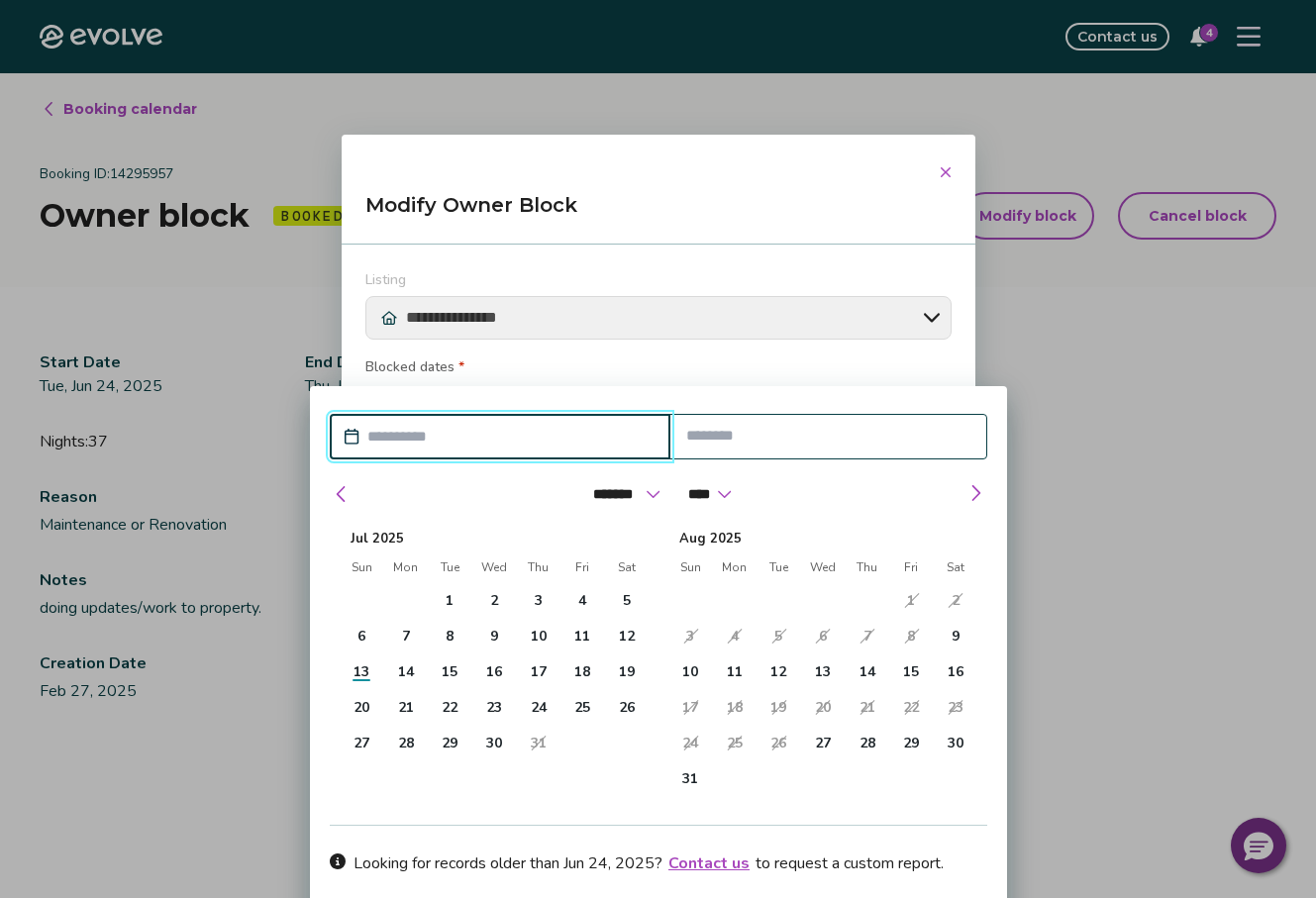click 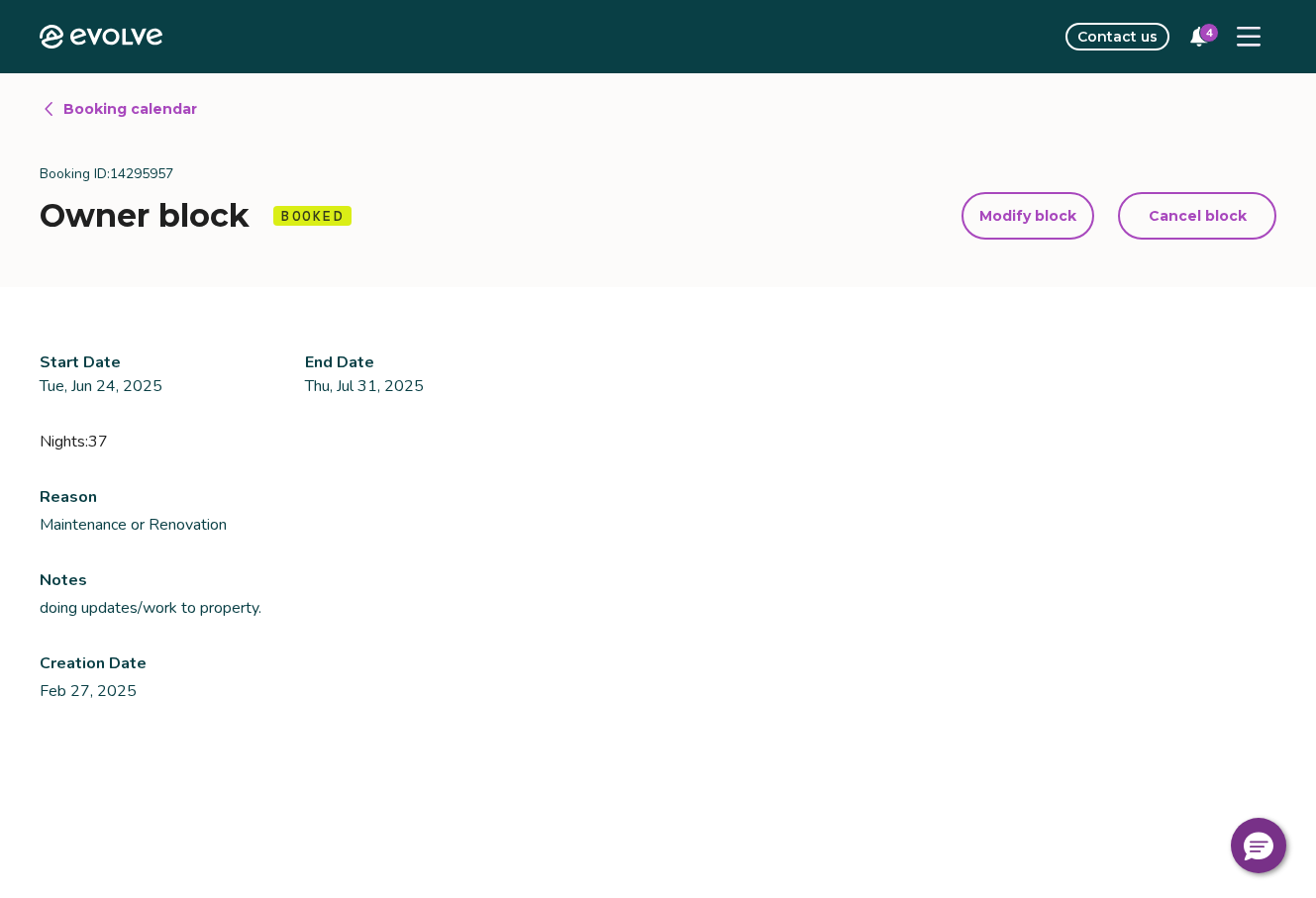 click on "Modify block" at bounding box center [1028, 216] 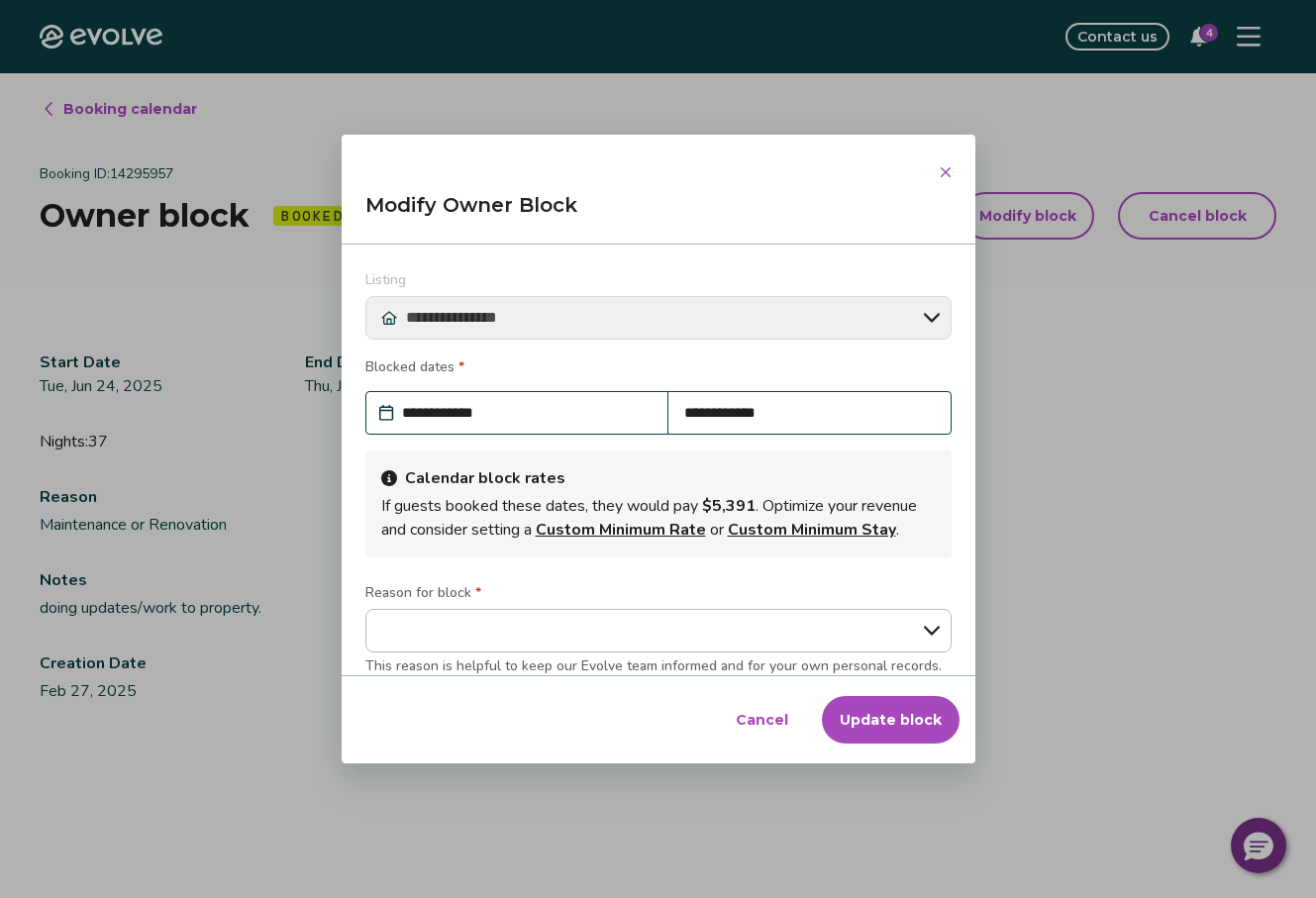 click on "**********" at bounding box center [809, 413] 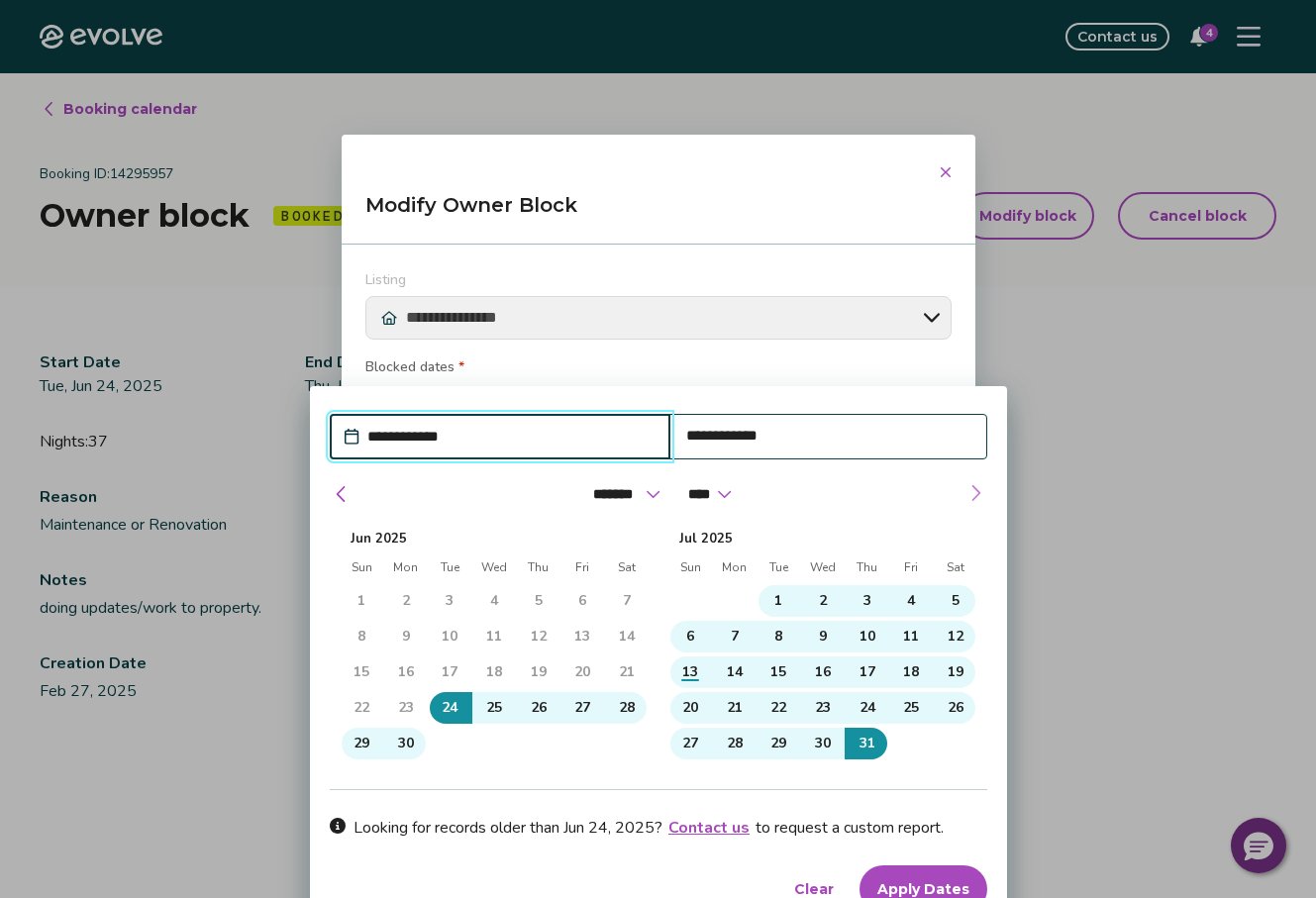 click at bounding box center [975, 493] 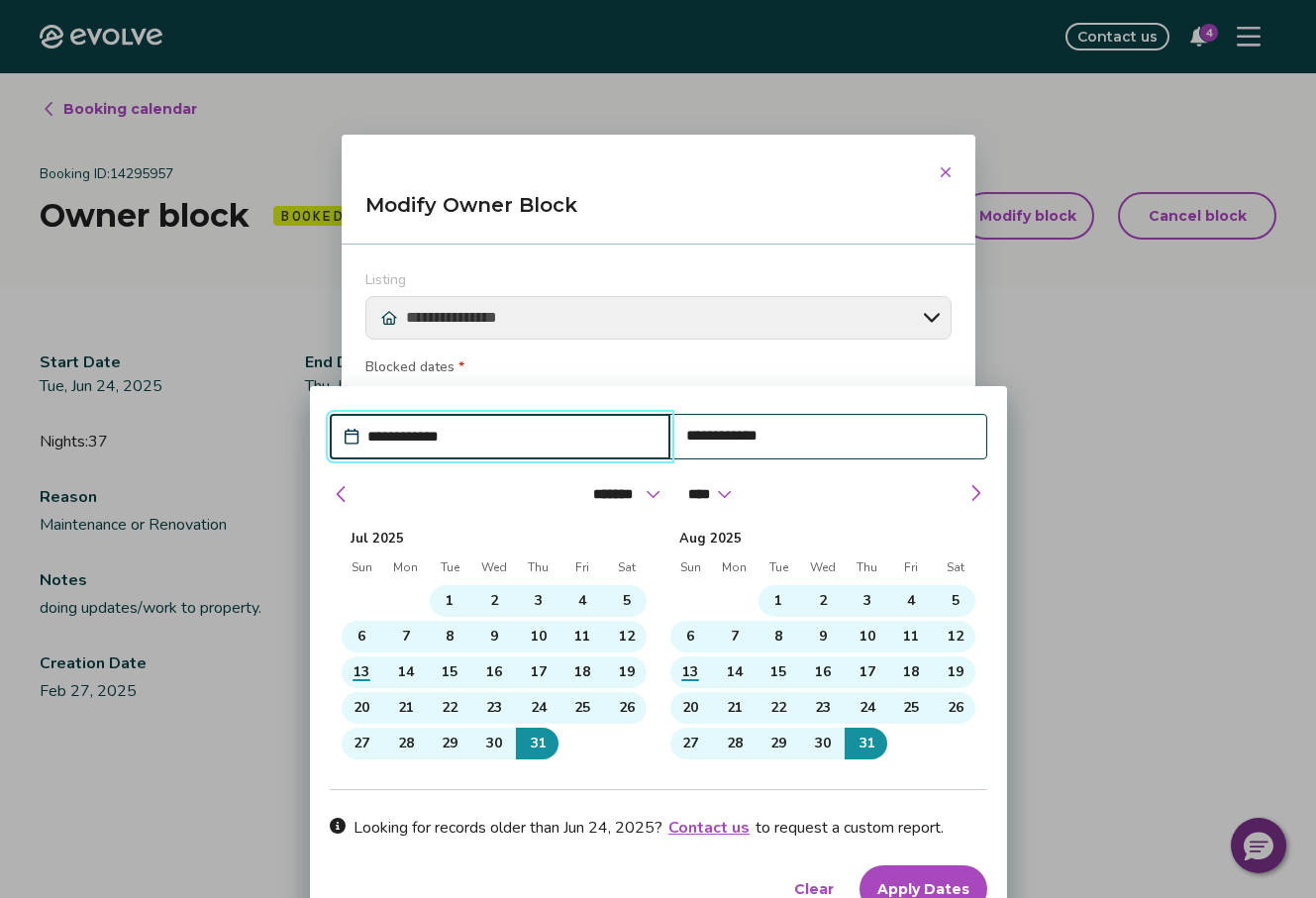 click on "**********" at bounding box center [658, 459] 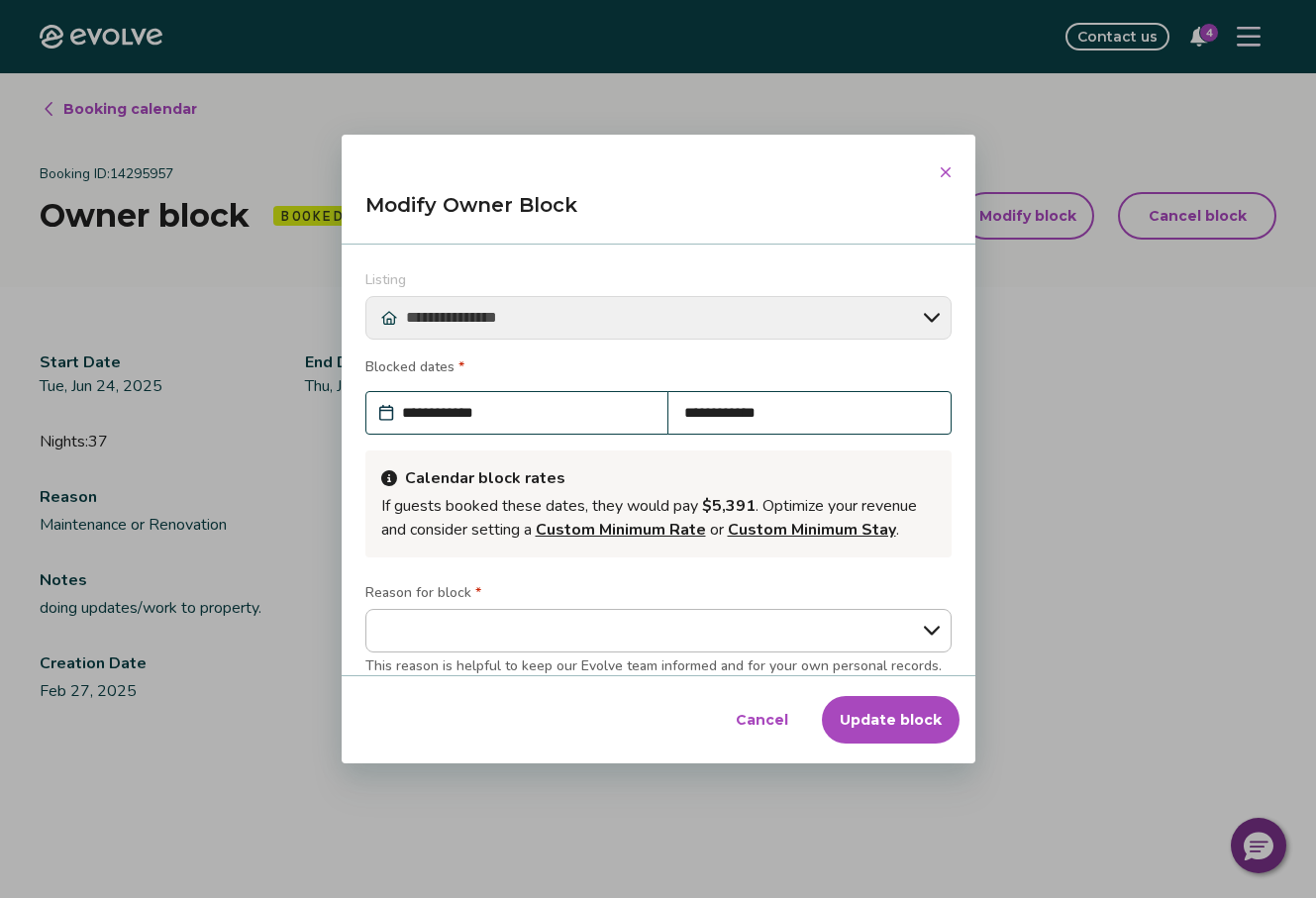 click 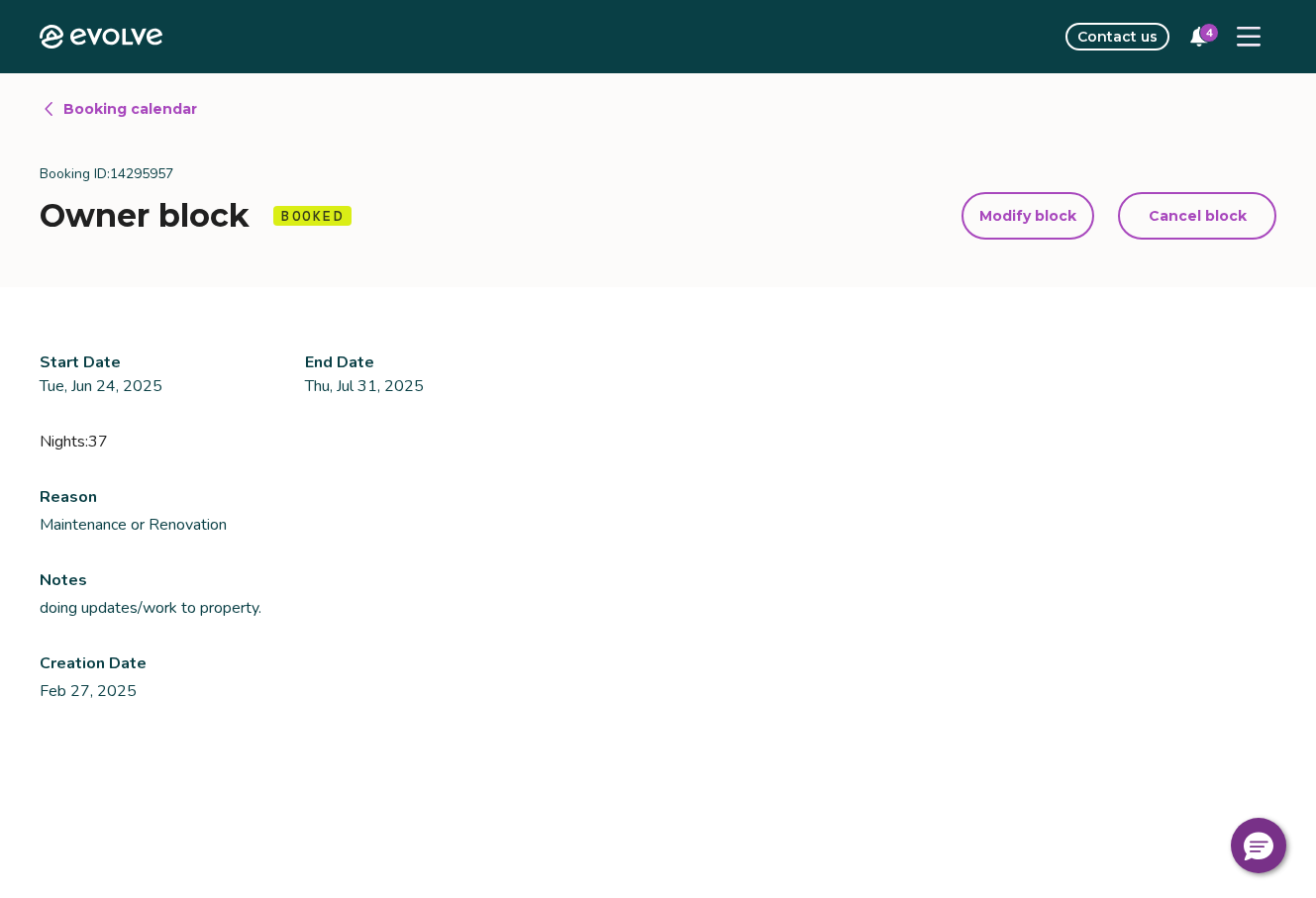 click on "Contact us" at bounding box center [1117, 37] 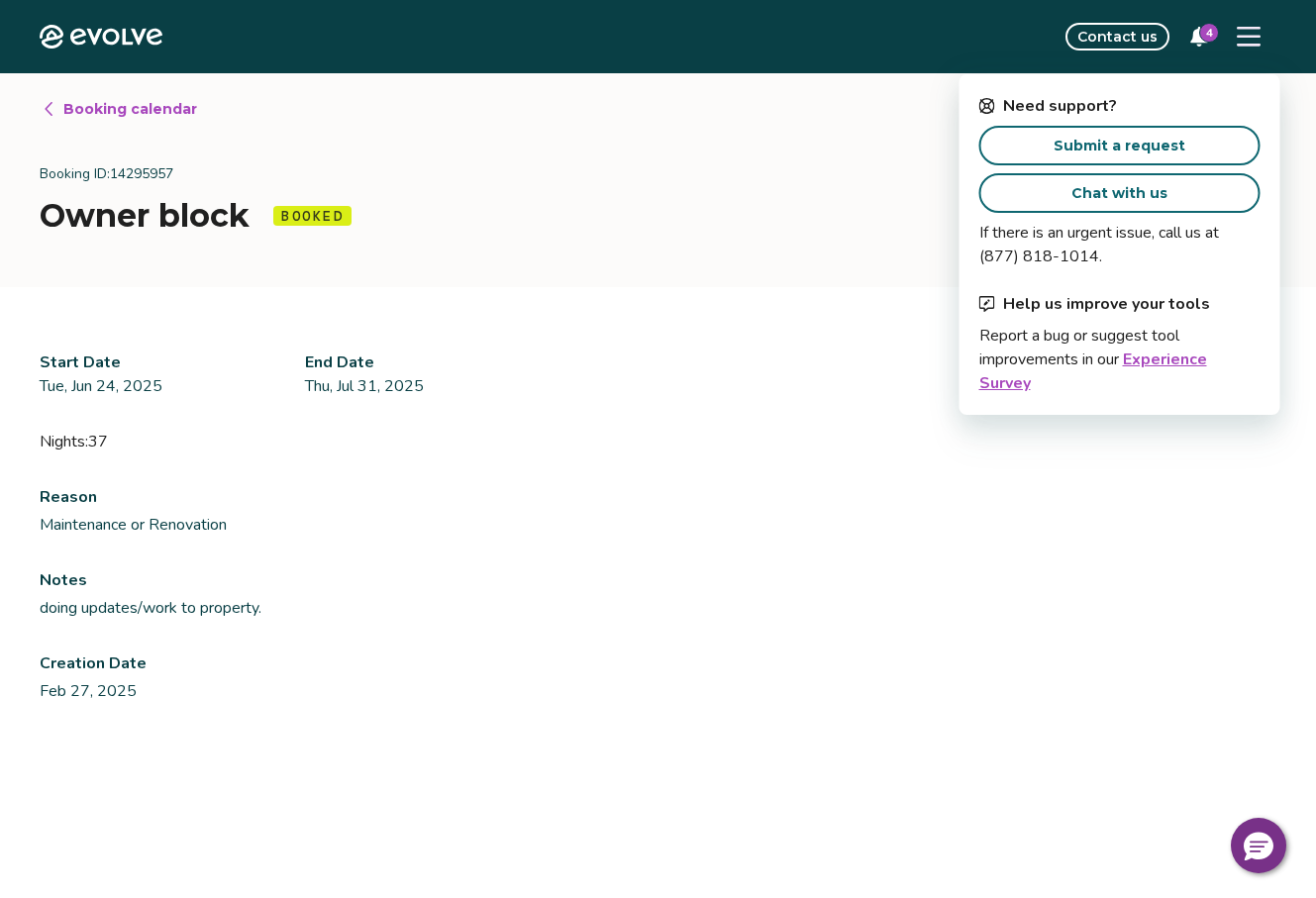 click on "Chat with us" at bounding box center [1119, 193] 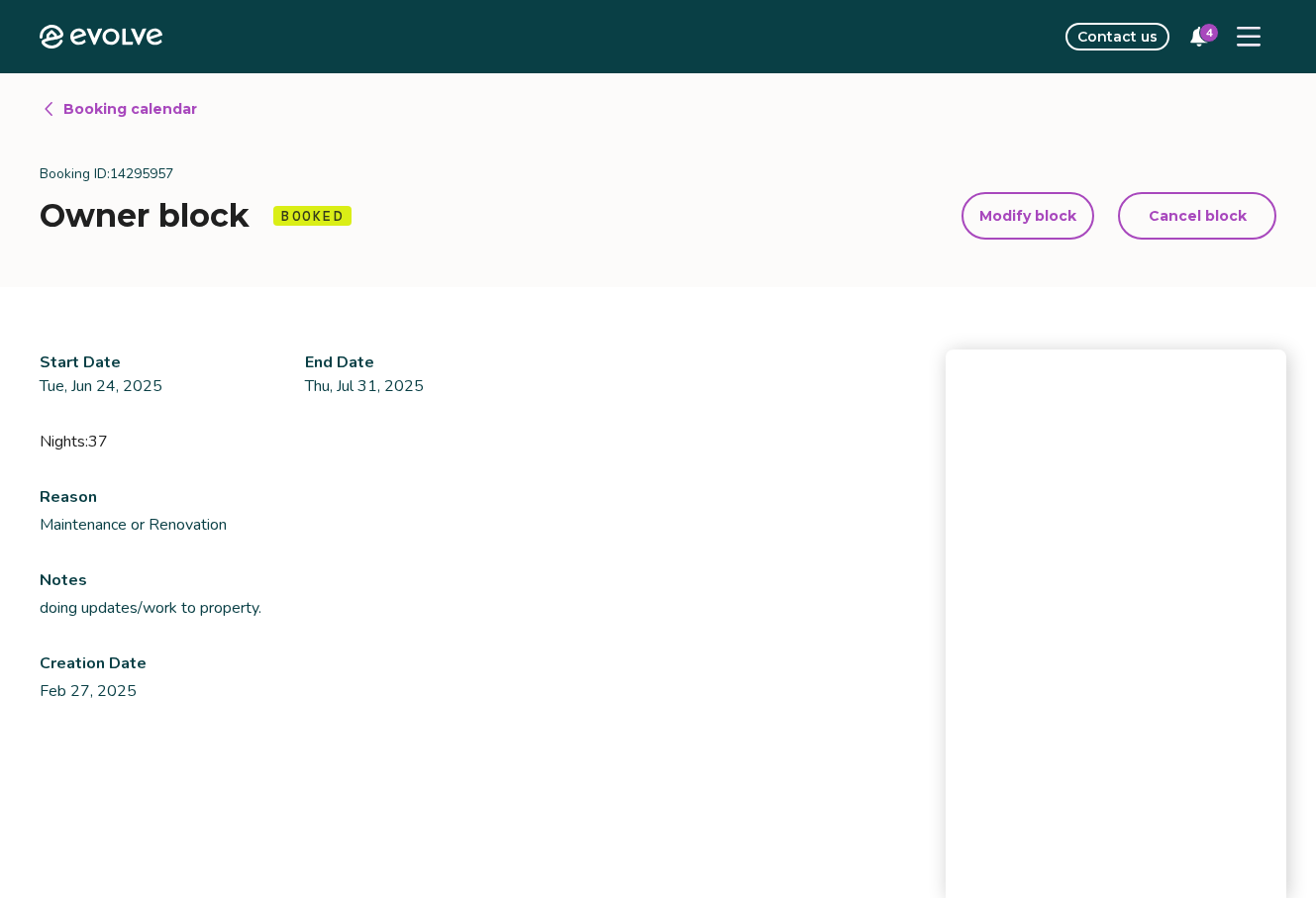 click on "Booking calendar" at bounding box center (130, 109) 